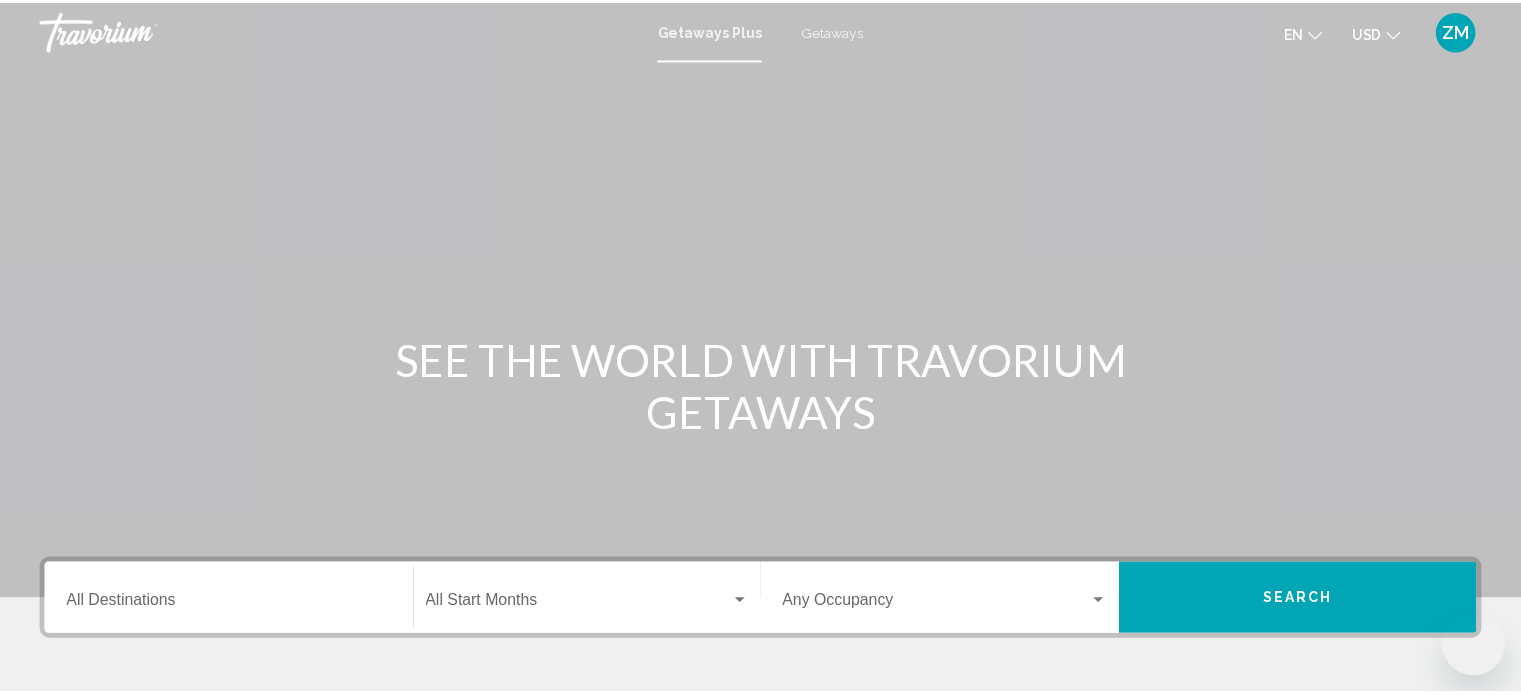 scroll, scrollTop: 0, scrollLeft: 0, axis: both 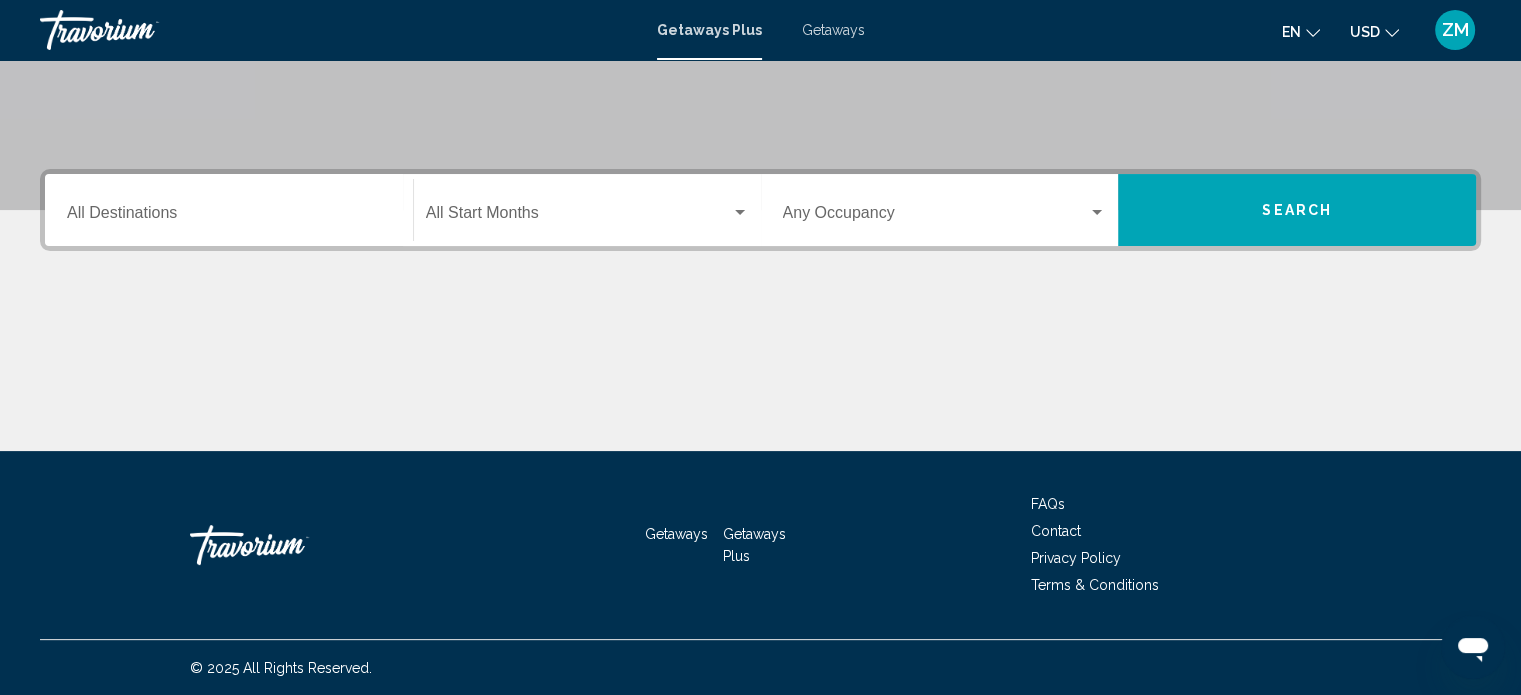 click on "Destination All Destinations" at bounding box center [229, 217] 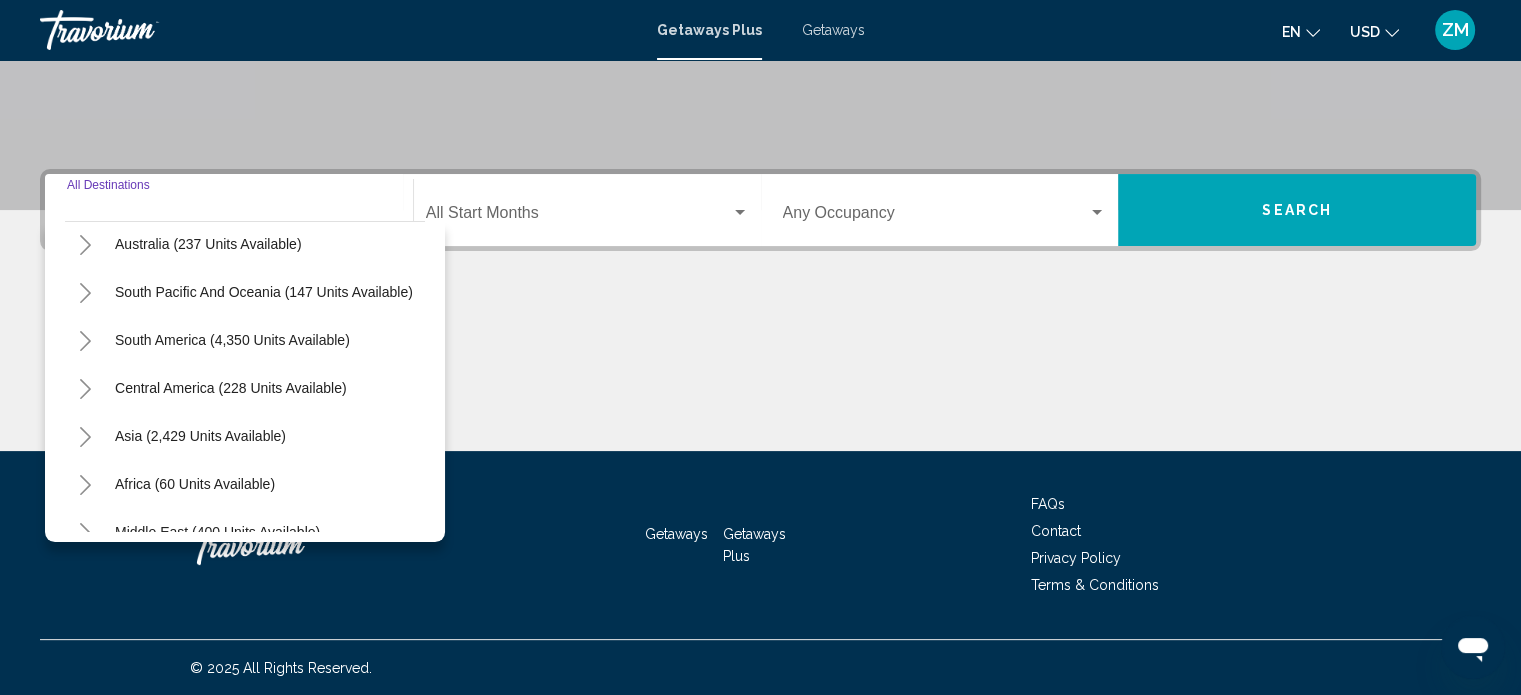 scroll, scrollTop: 339, scrollLeft: 0, axis: vertical 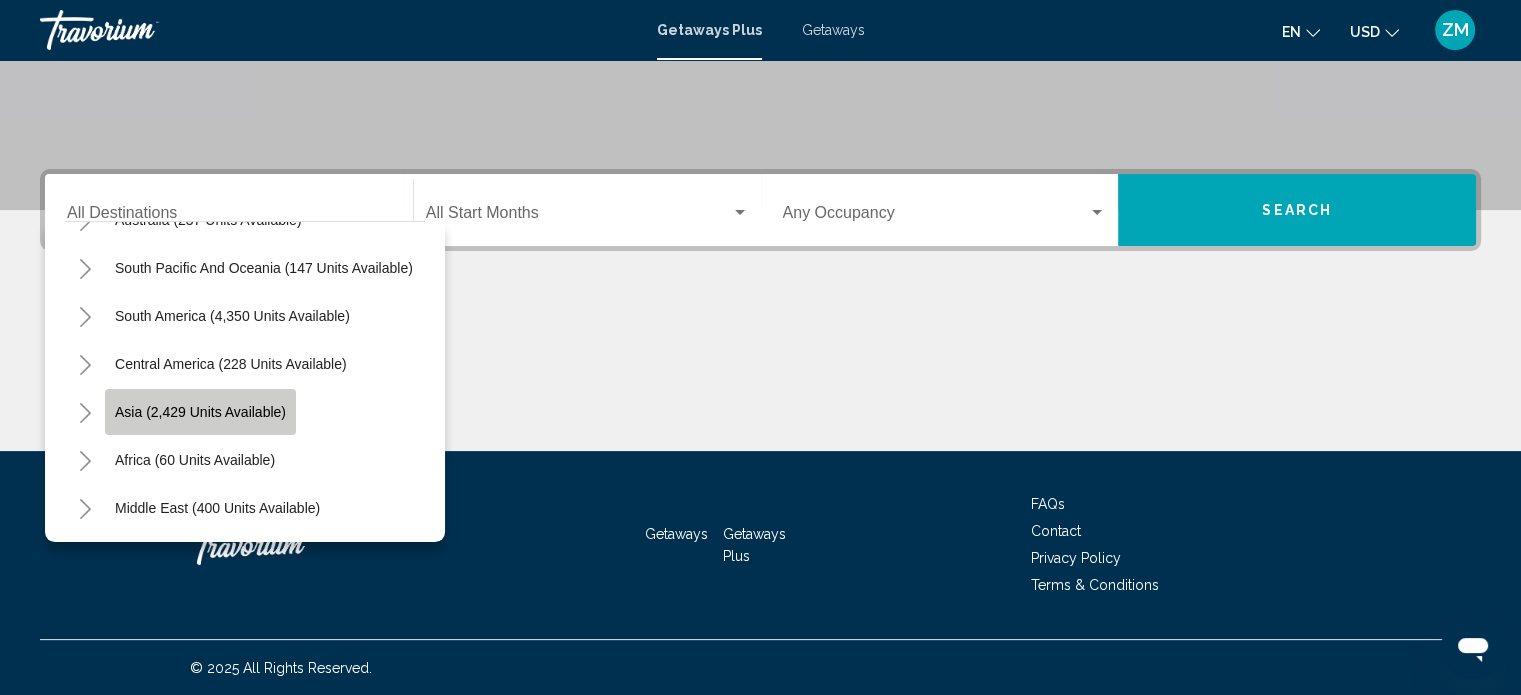 click on "Asia (2,429 units available)" 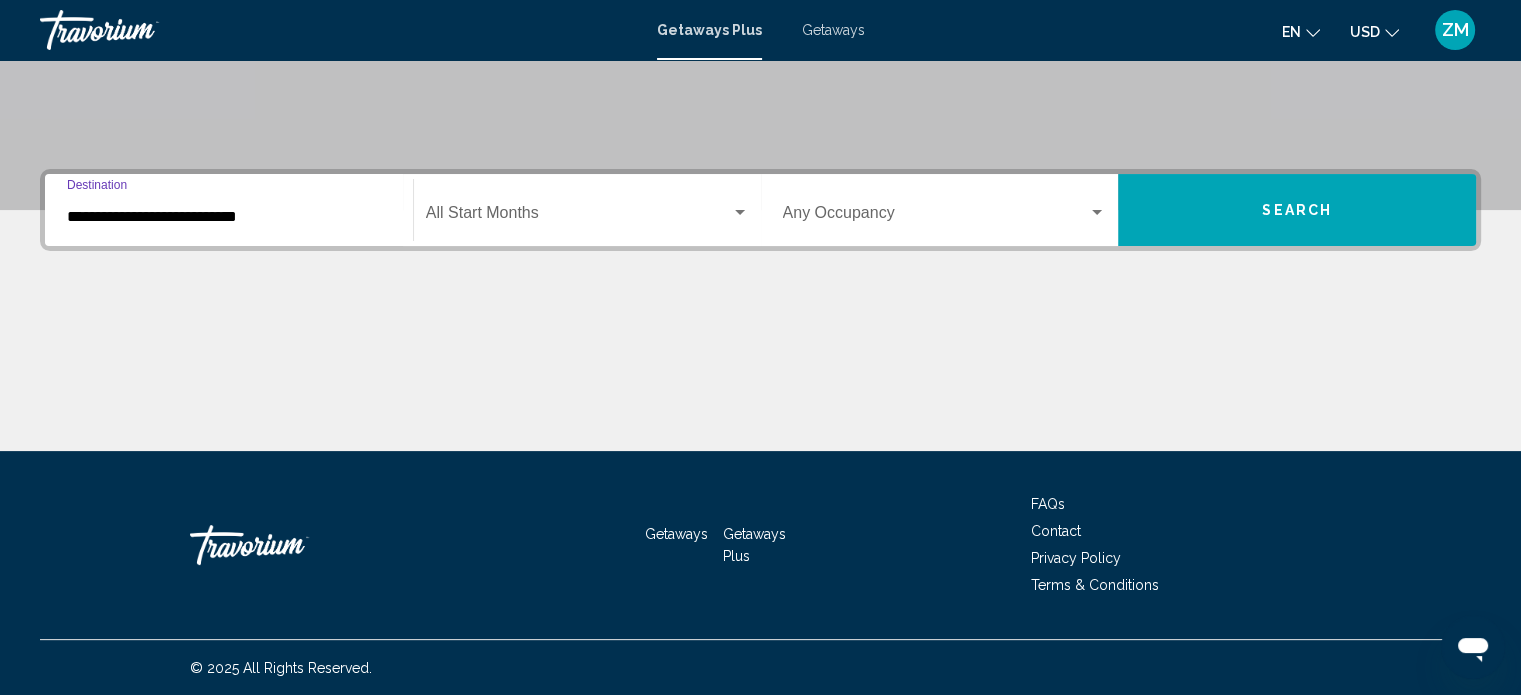 click on "**********" at bounding box center (229, 217) 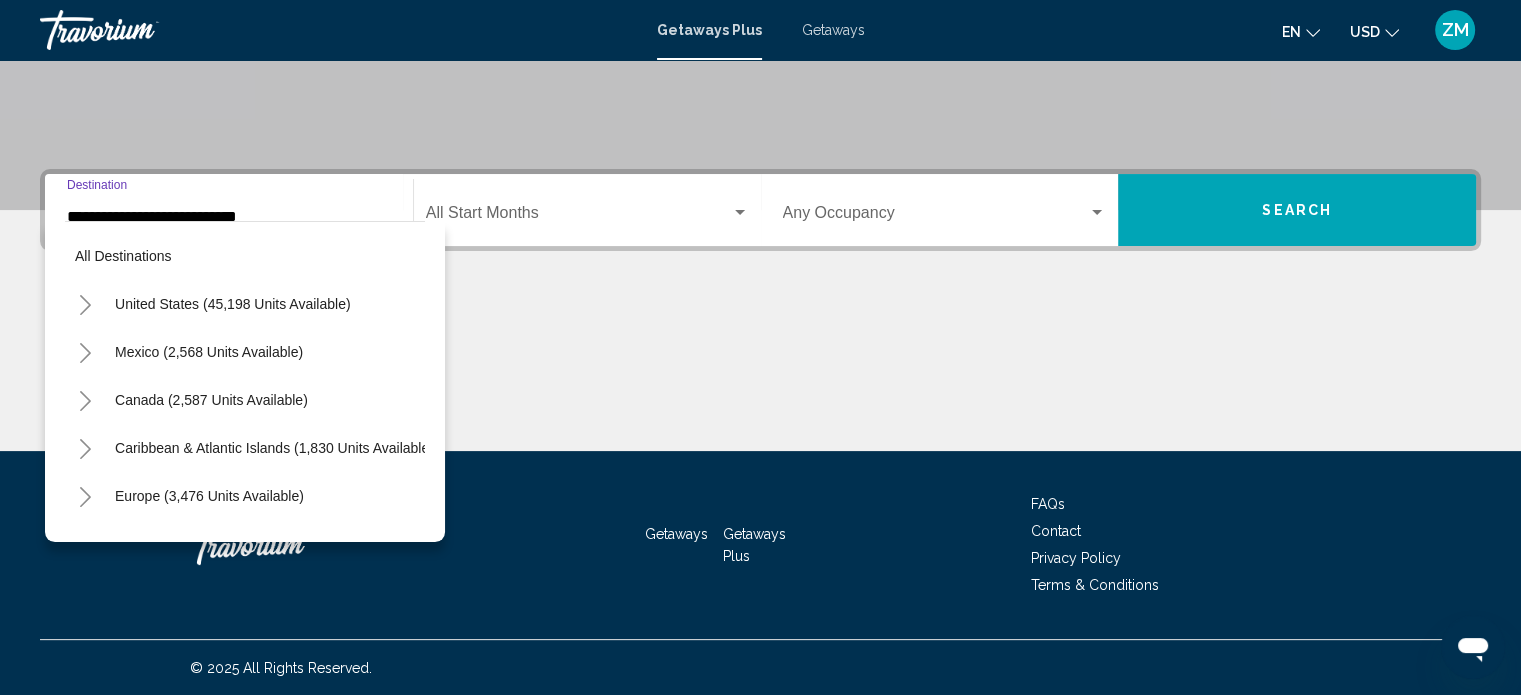 scroll, scrollTop: 366, scrollLeft: 0, axis: vertical 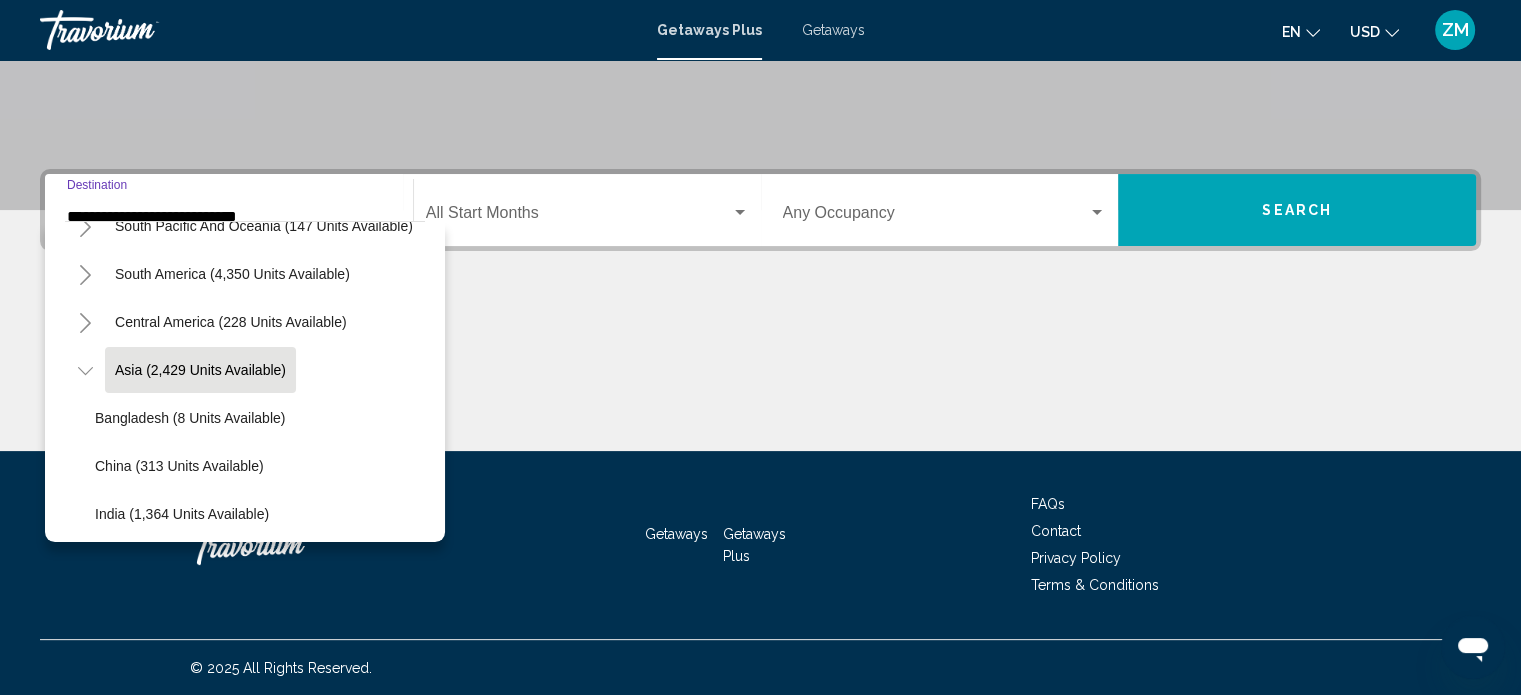 click on "**********" at bounding box center [229, 217] 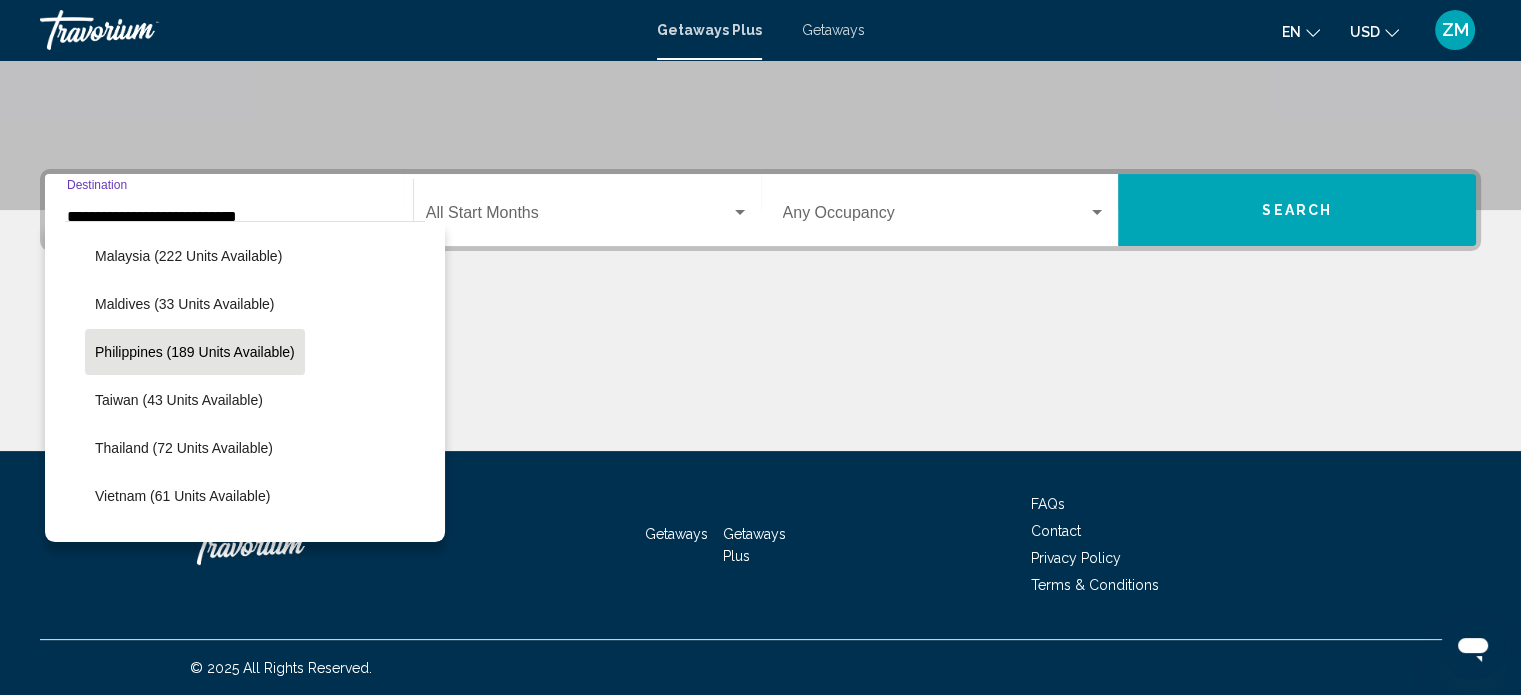 scroll, scrollTop: 766, scrollLeft: 0, axis: vertical 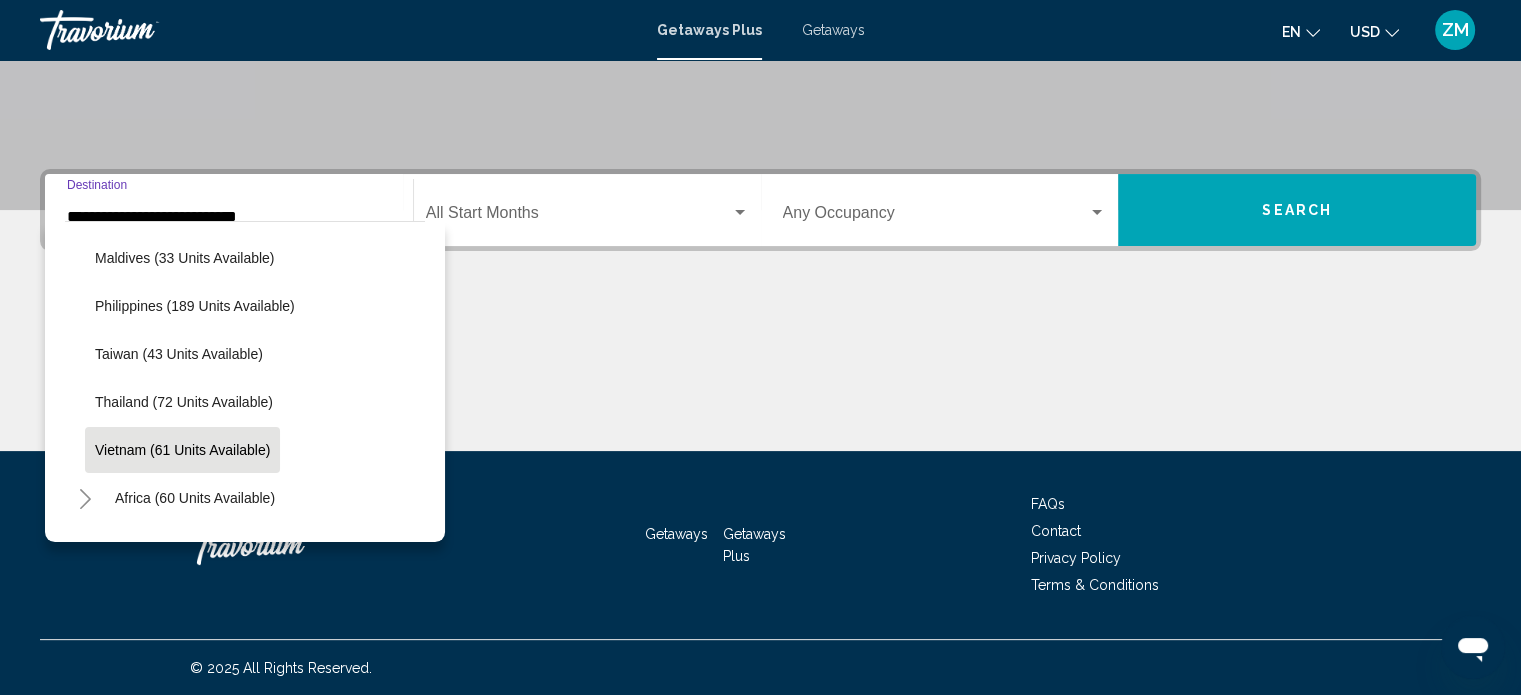 click on "Vietnam (61 units available)" 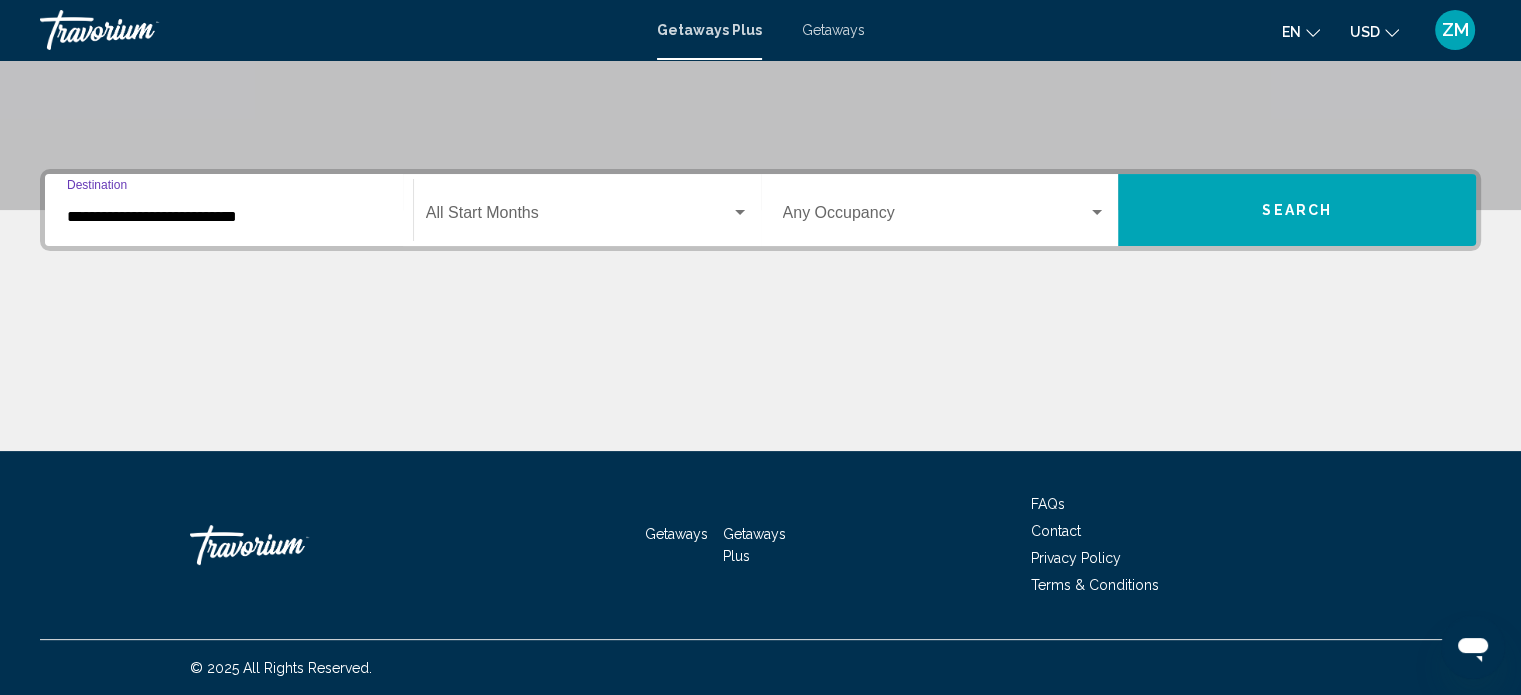 click at bounding box center (740, 212) 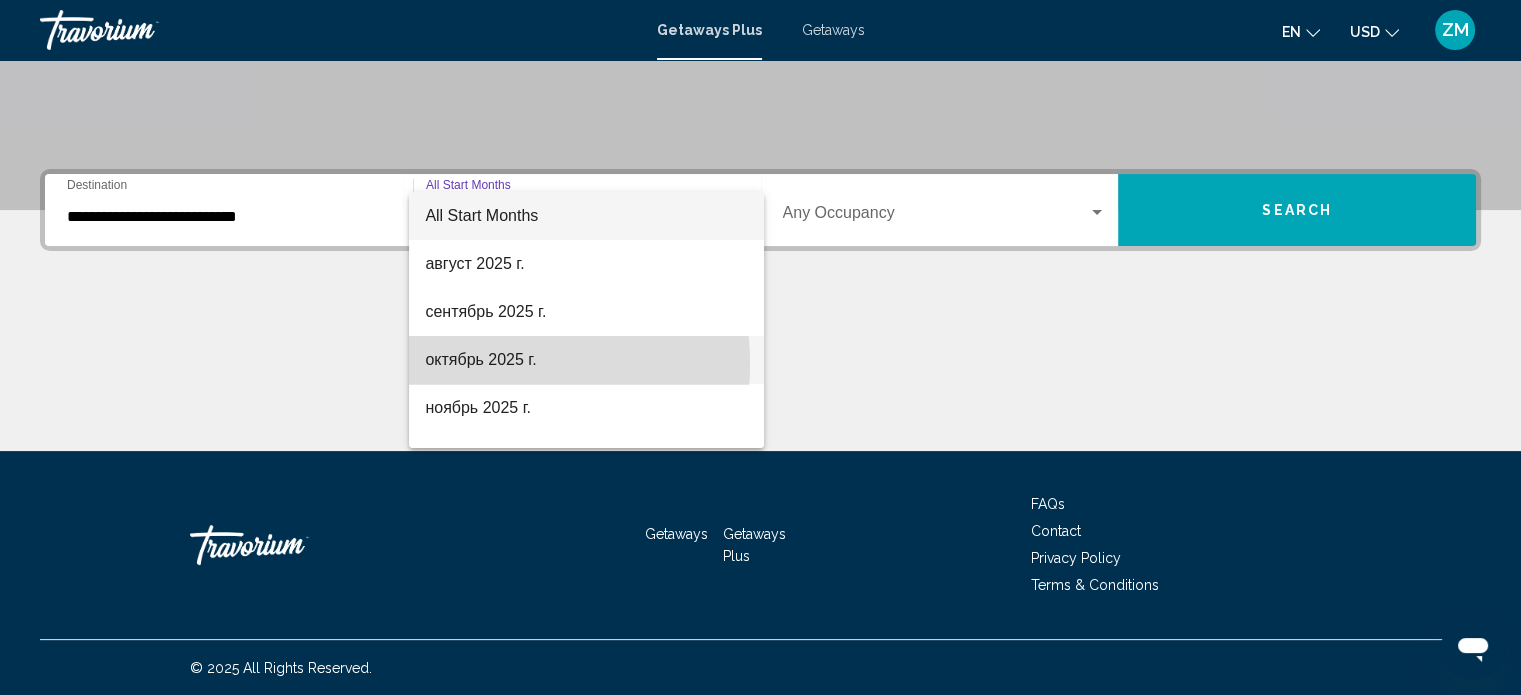 click on "октябрь 2025 г." at bounding box center [586, 360] 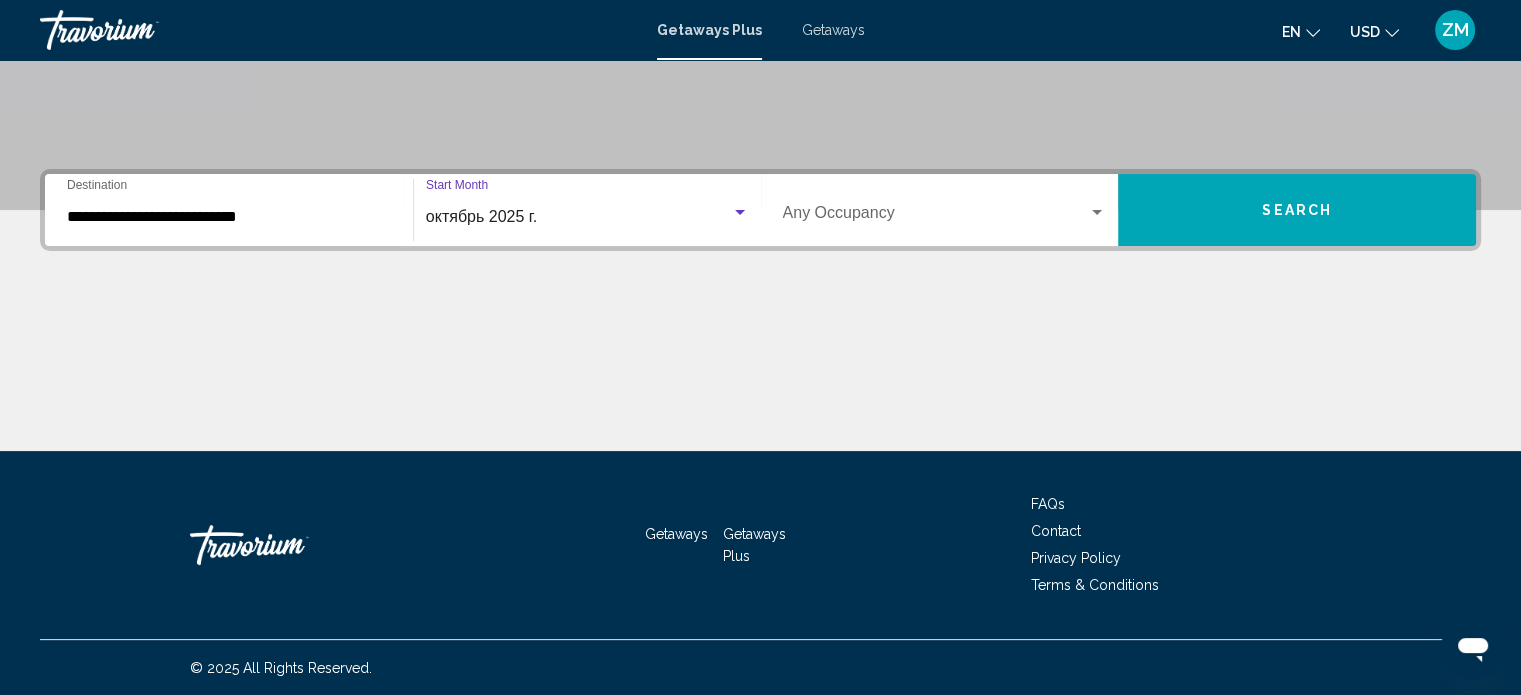 click at bounding box center [1097, 213] 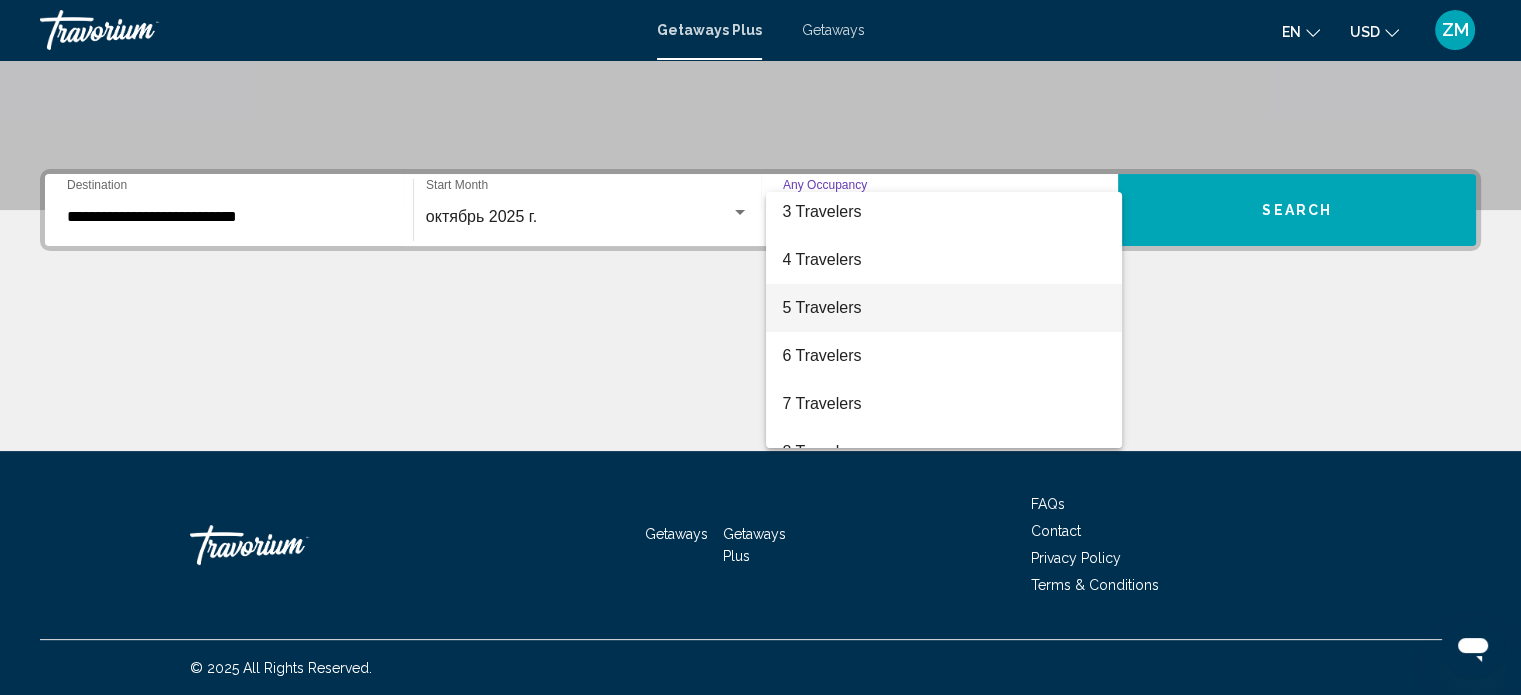 scroll, scrollTop: 224, scrollLeft: 0, axis: vertical 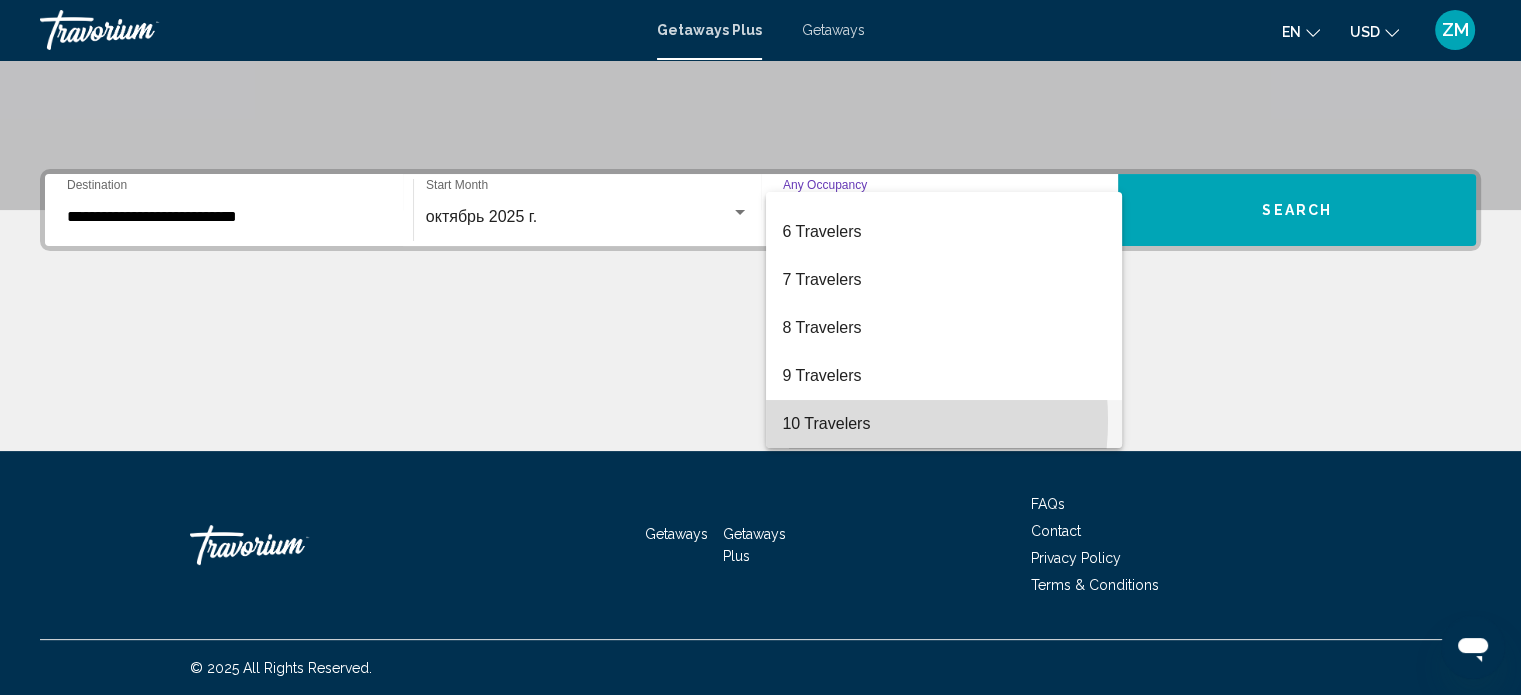 click on "10 Travelers" at bounding box center (944, 424) 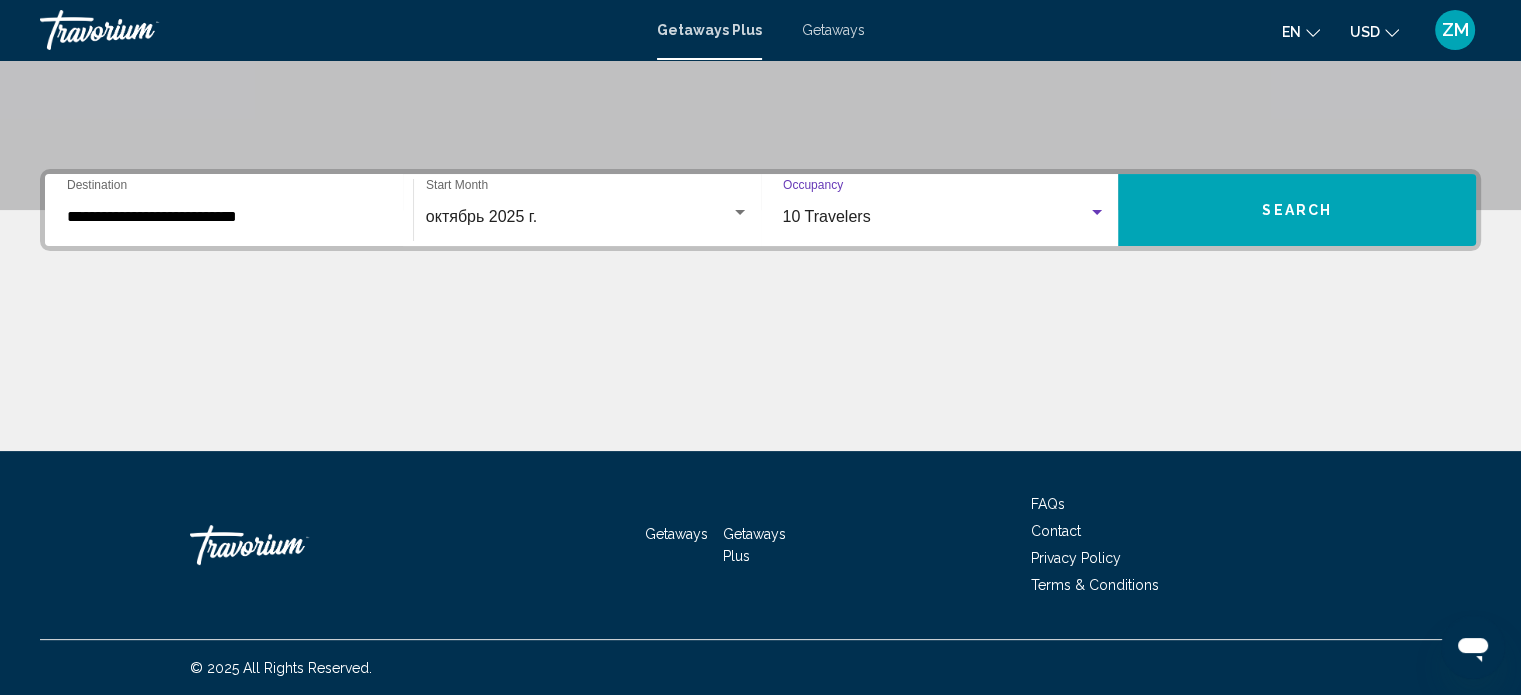 click on "Search" at bounding box center (1297, 210) 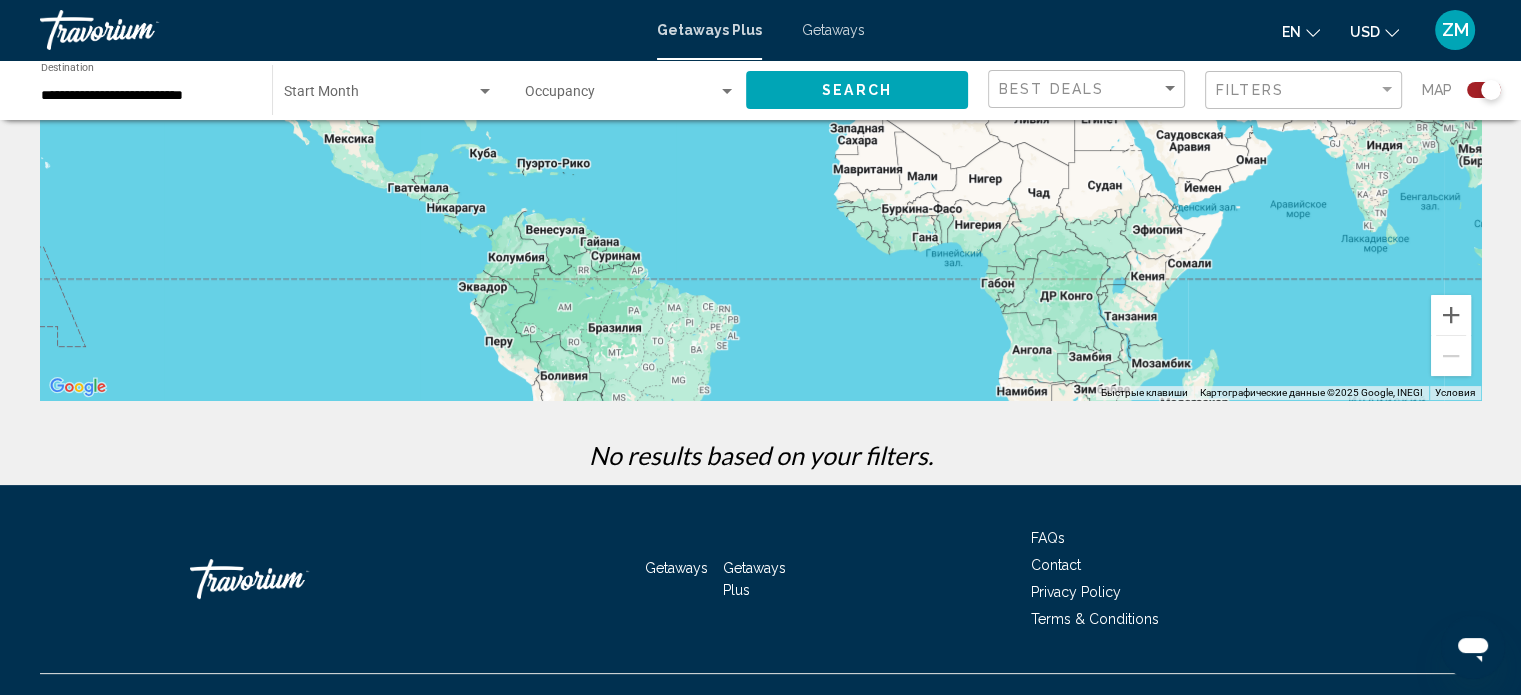 scroll, scrollTop: 374, scrollLeft: 0, axis: vertical 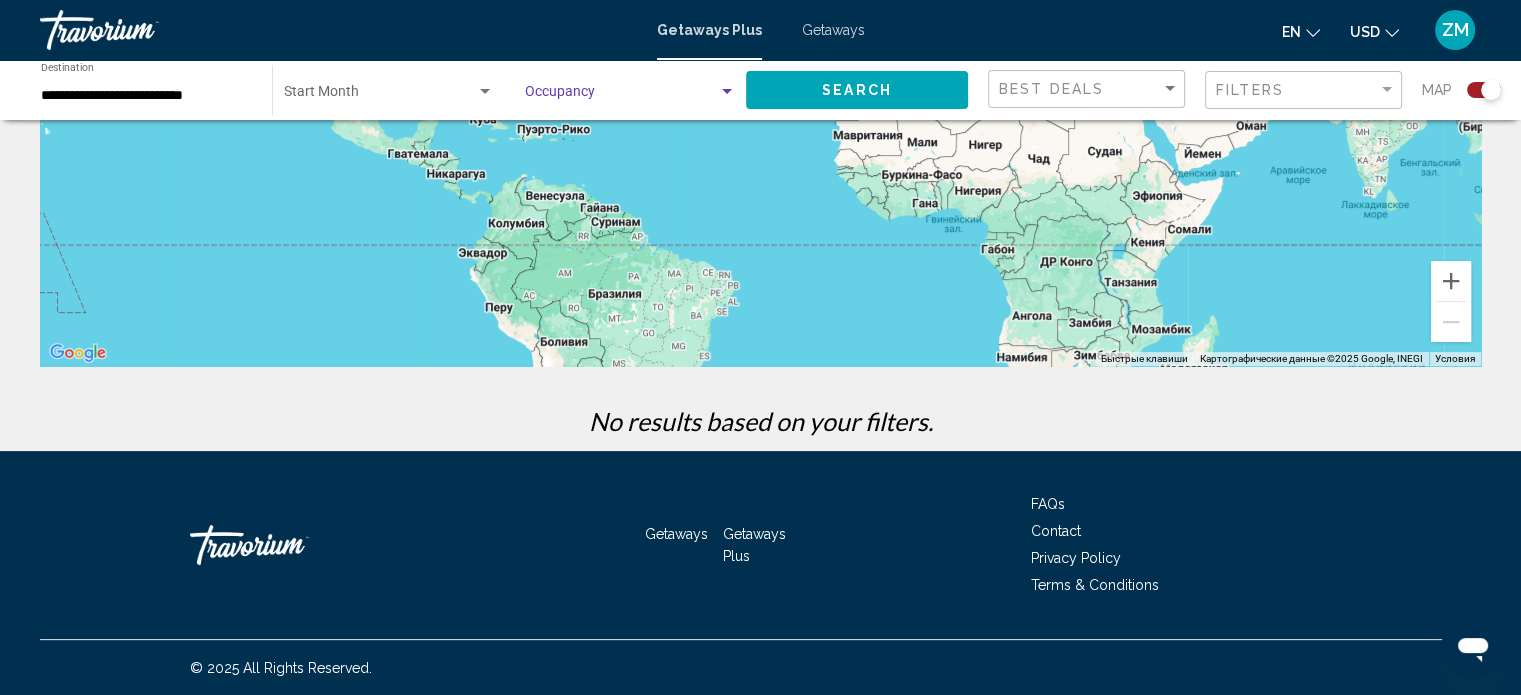 click at bounding box center [621, 96] 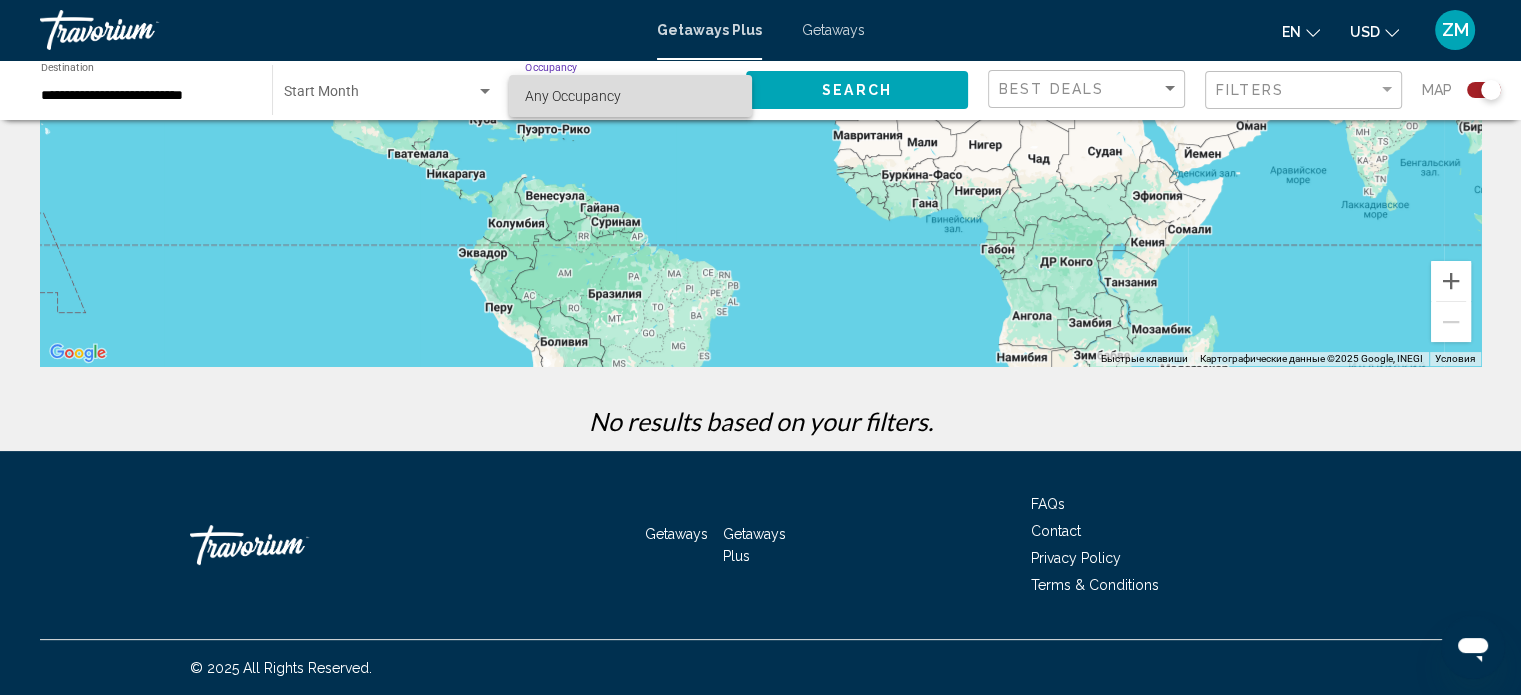 click on "Any Occupancy" at bounding box center (573, 96) 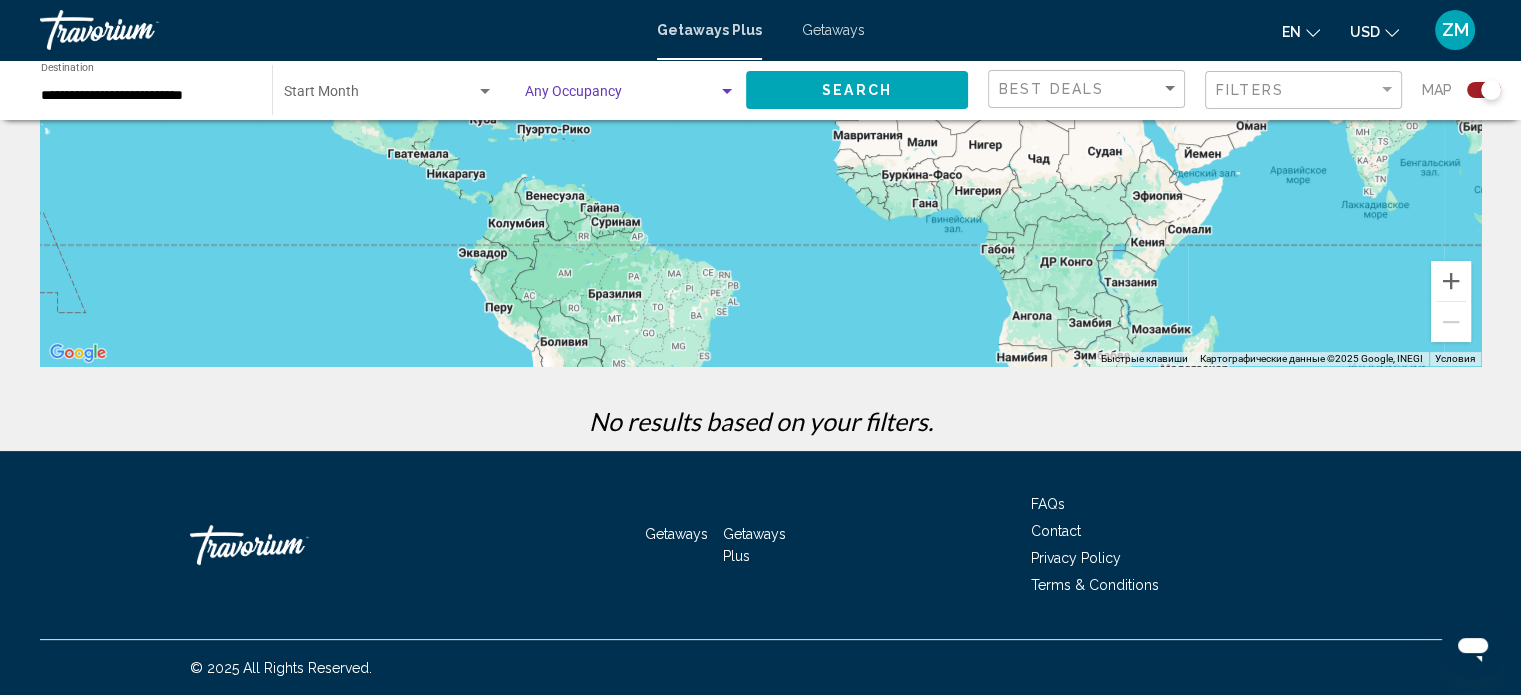 click at bounding box center [485, 92] 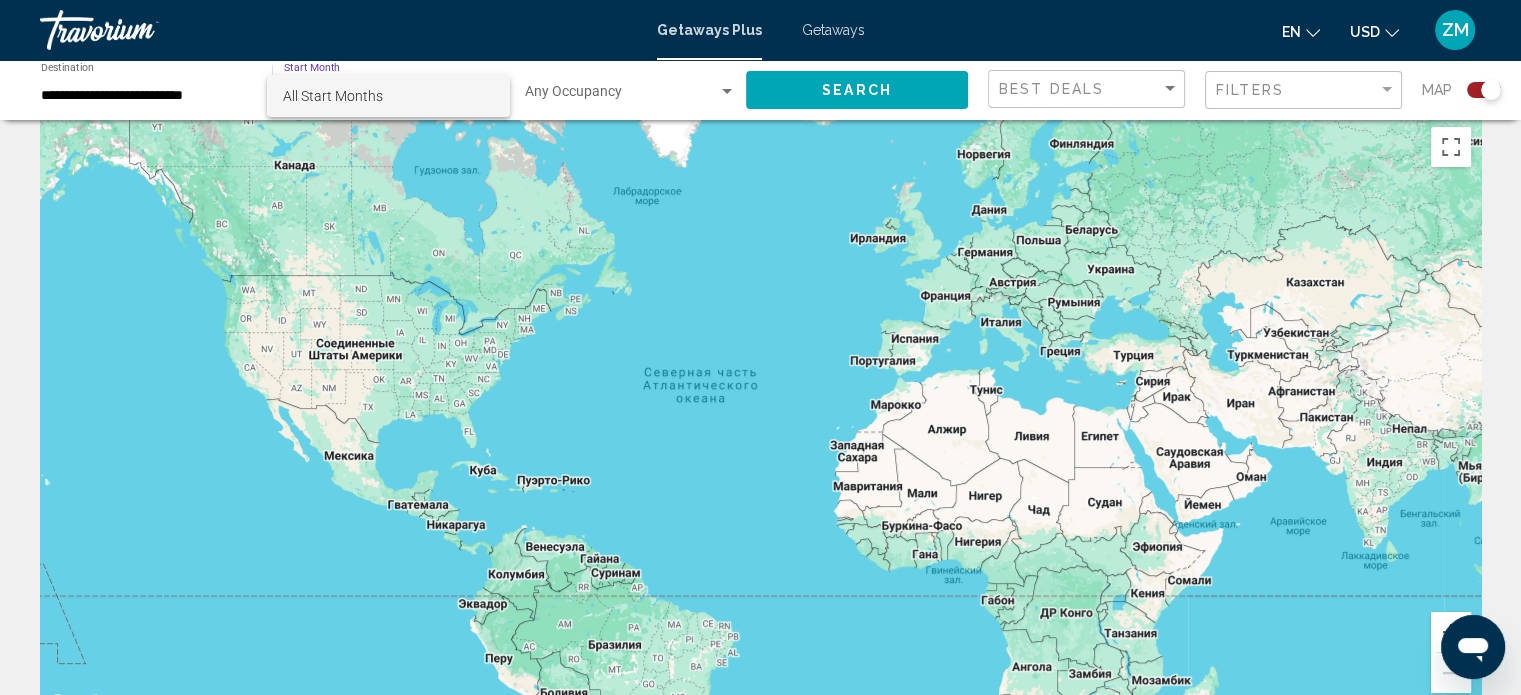 scroll, scrollTop: 0, scrollLeft: 0, axis: both 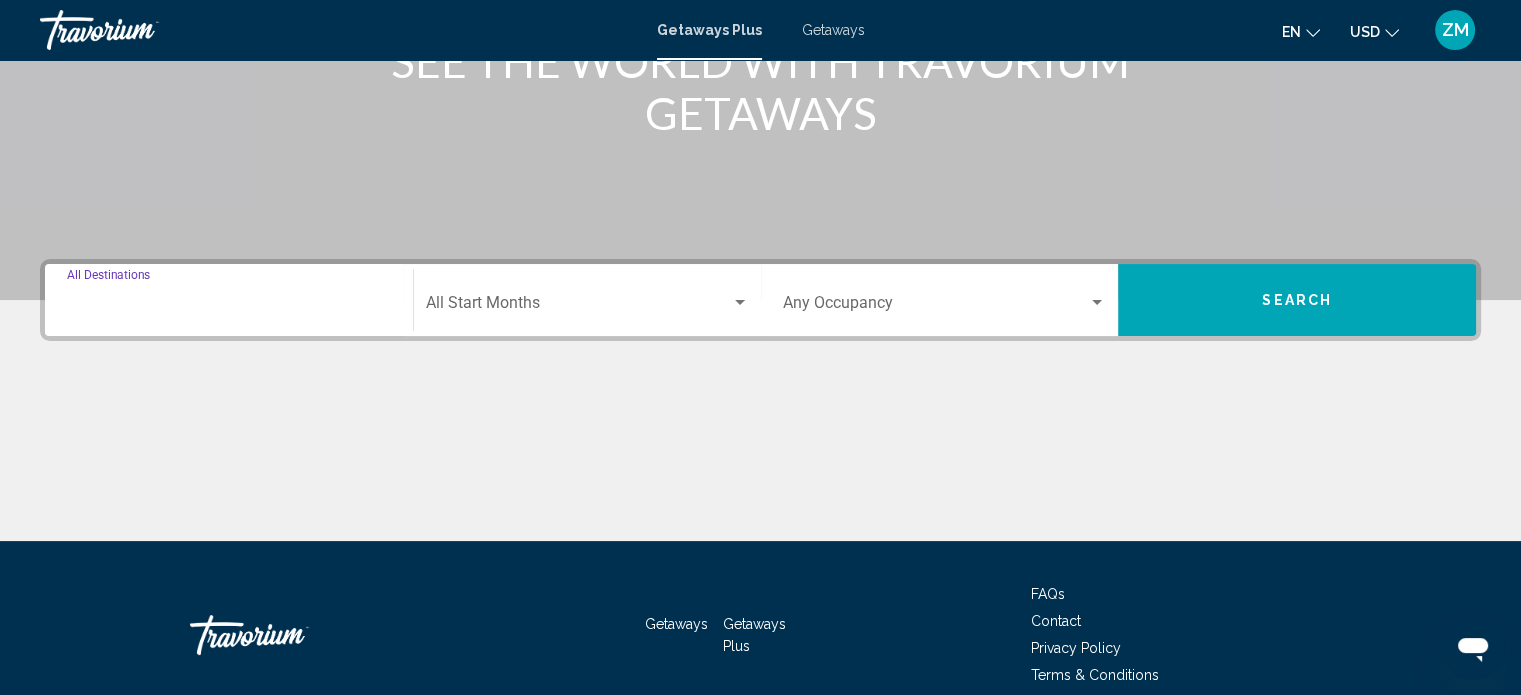 click on "Destination All Destinations" at bounding box center (229, 307) 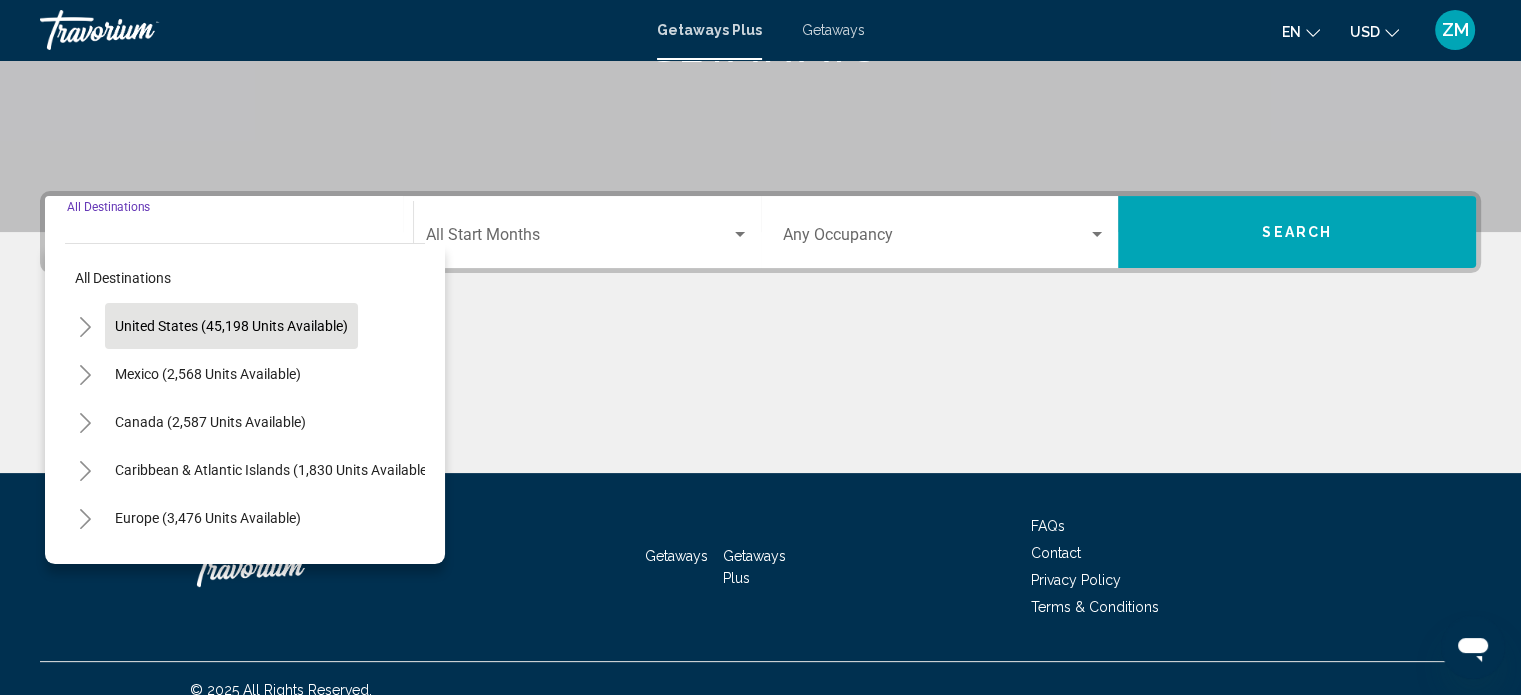 scroll, scrollTop: 390, scrollLeft: 0, axis: vertical 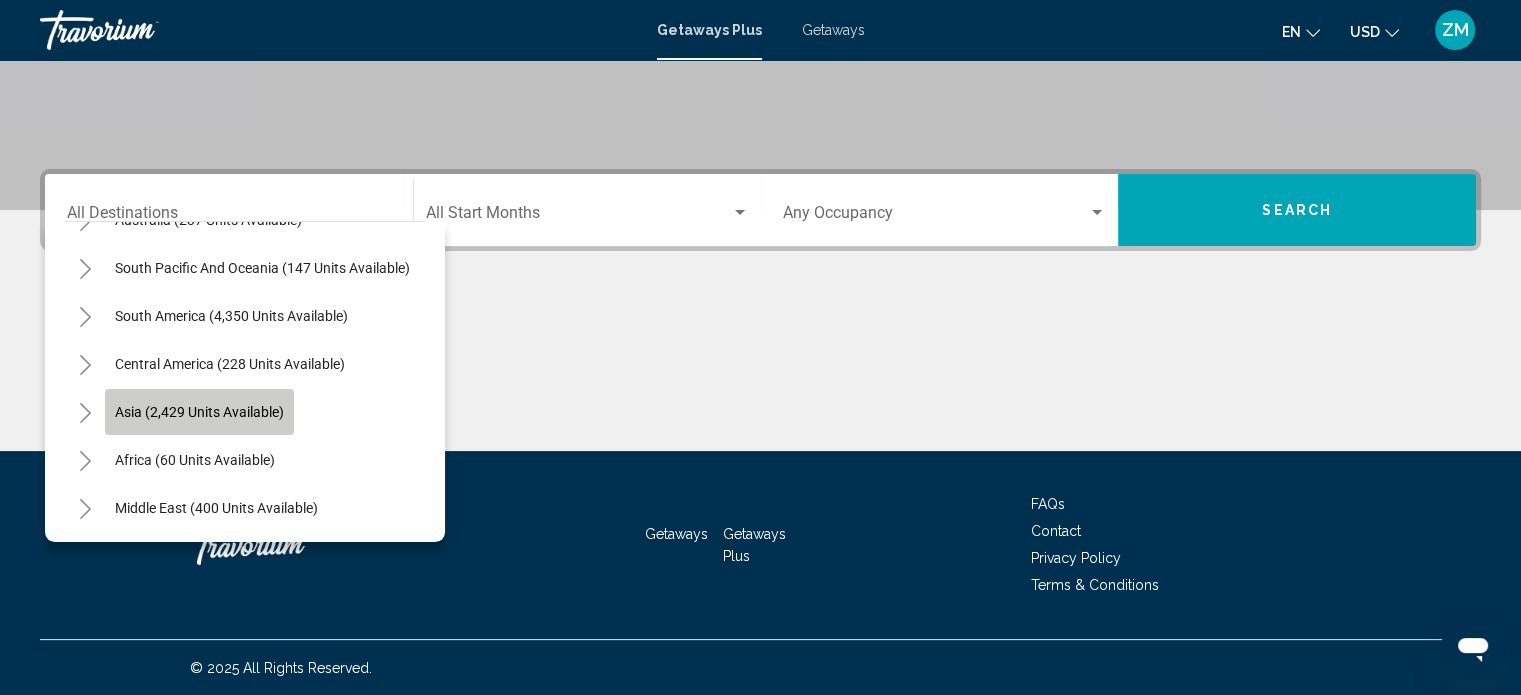 click on "Asia (2,429 units available)" 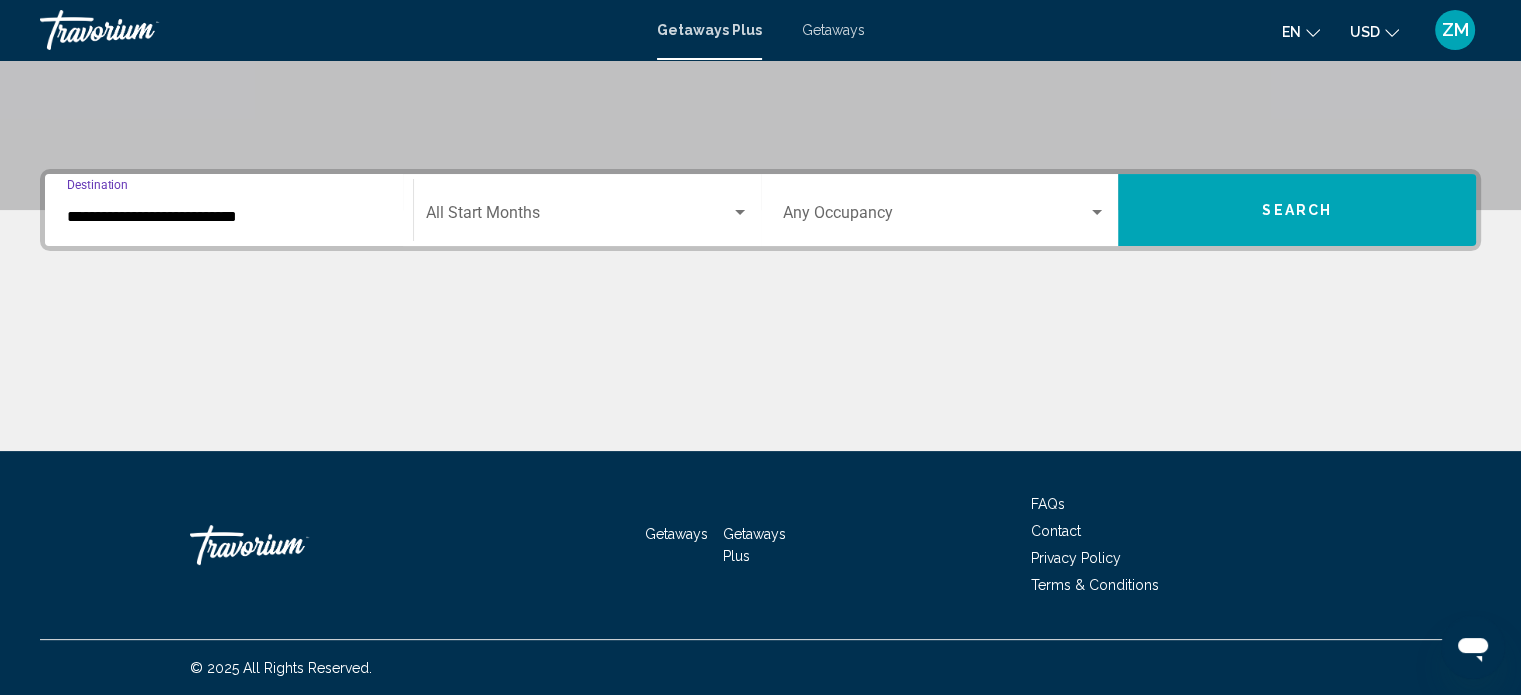 click on "**********" at bounding box center (229, 217) 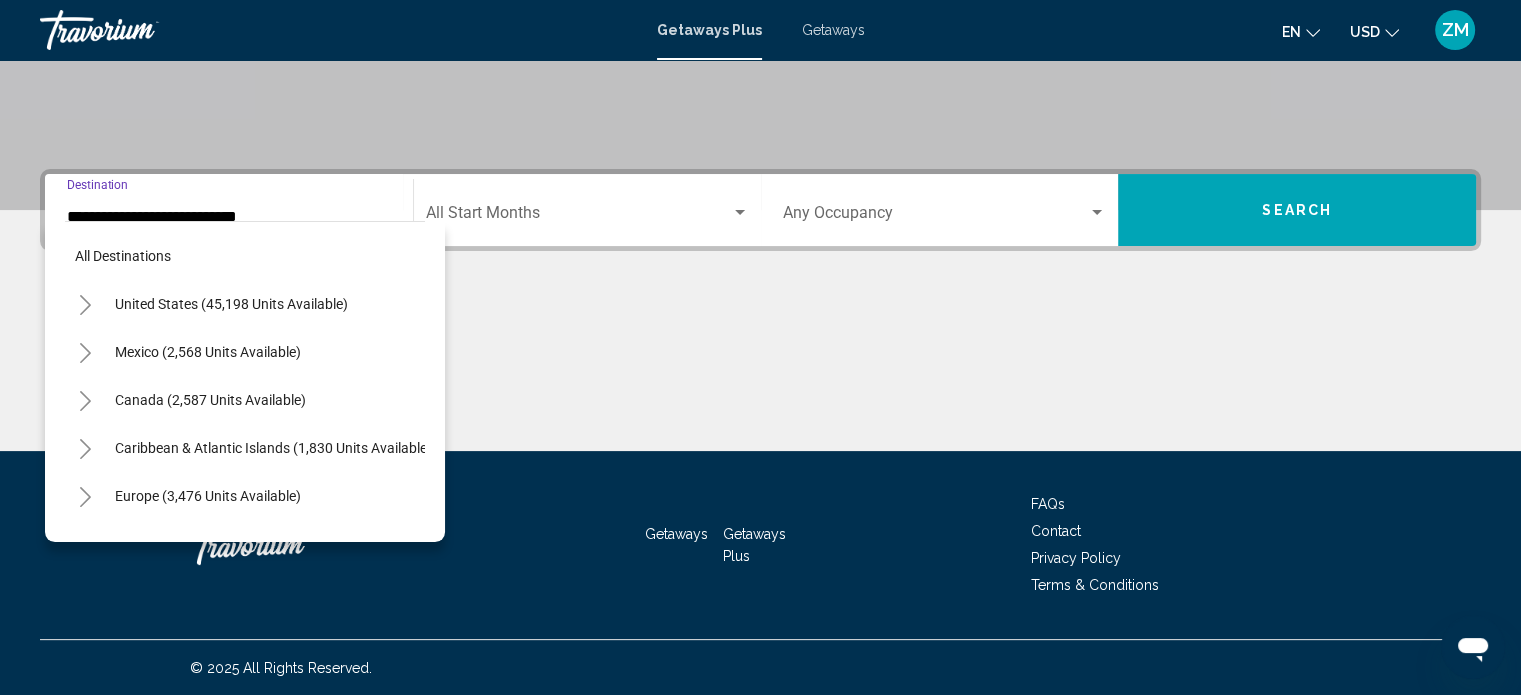 scroll, scrollTop: 366, scrollLeft: 0, axis: vertical 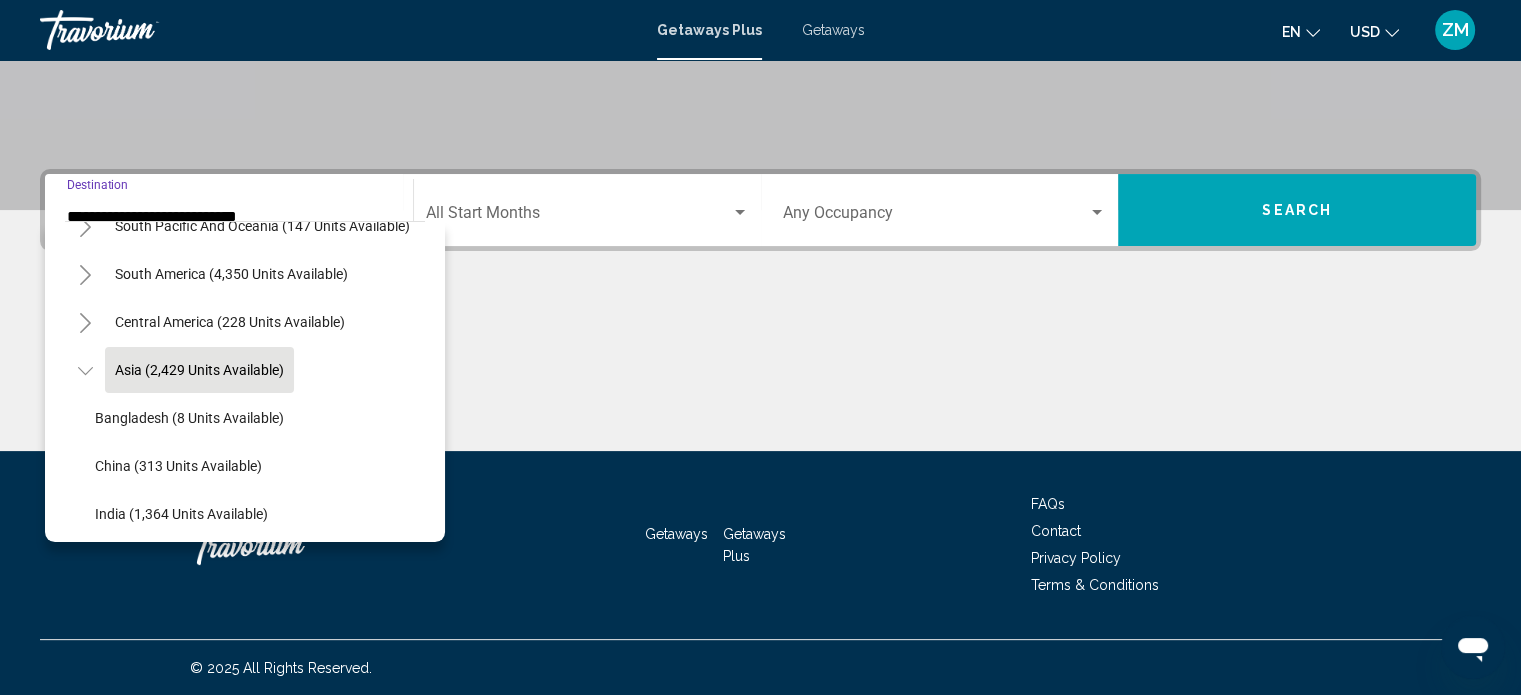 click on "**********" at bounding box center (229, 217) 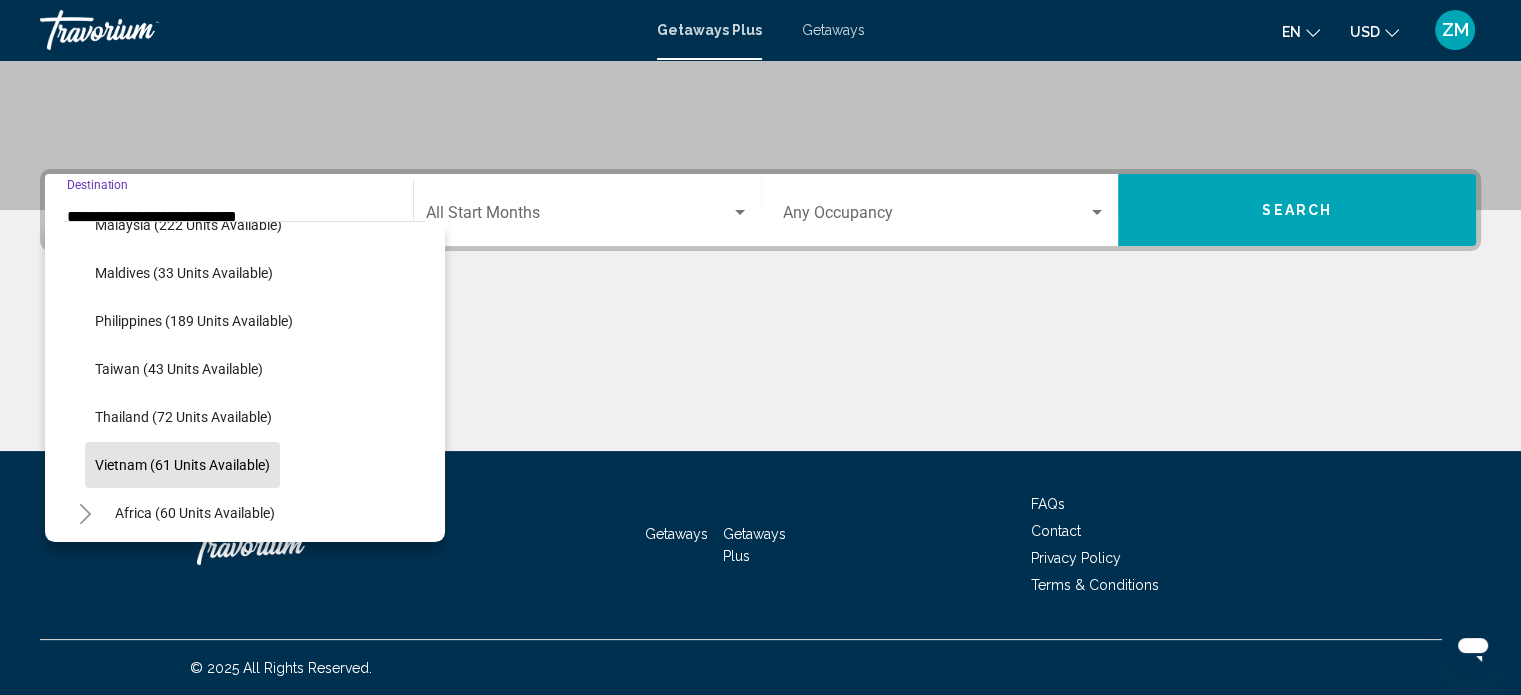 scroll, scrollTop: 719, scrollLeft: 0, axis: vertical 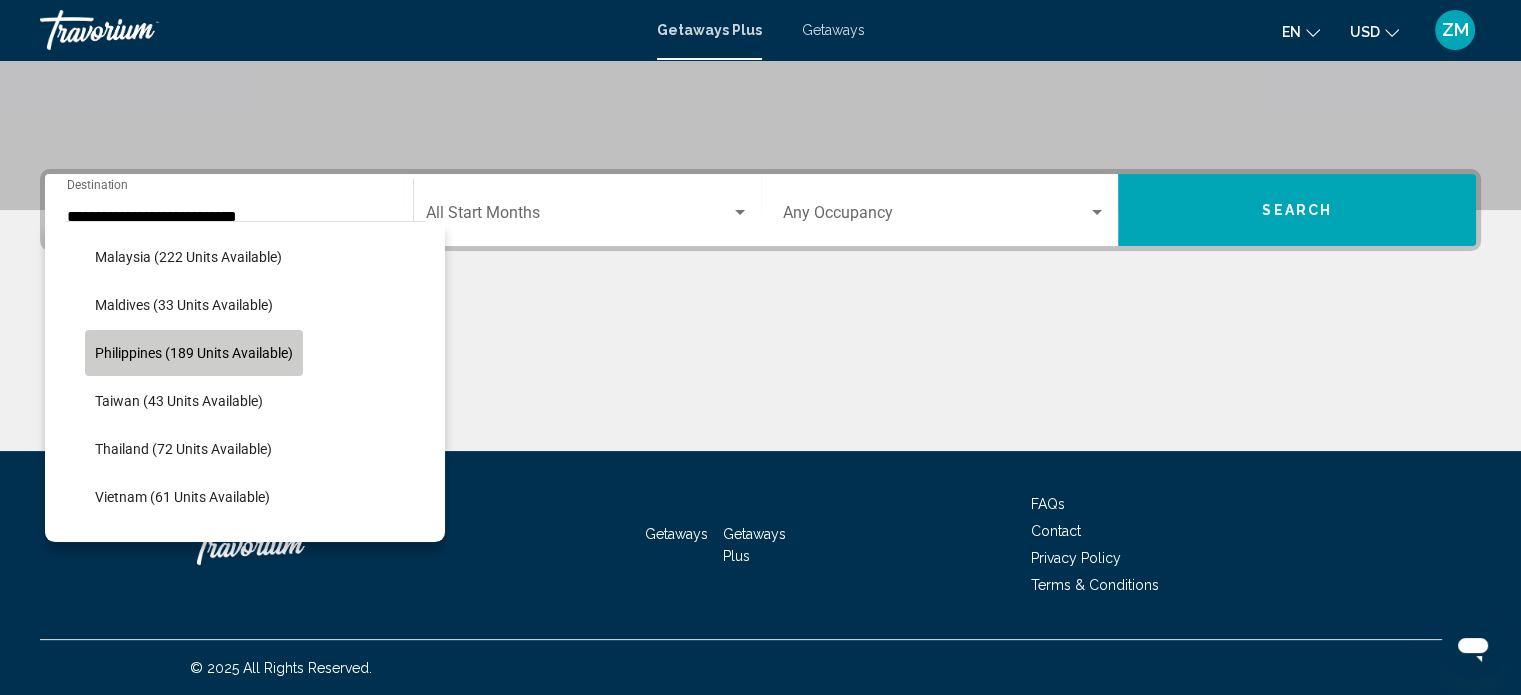 click on "Philippines (189 units available)" 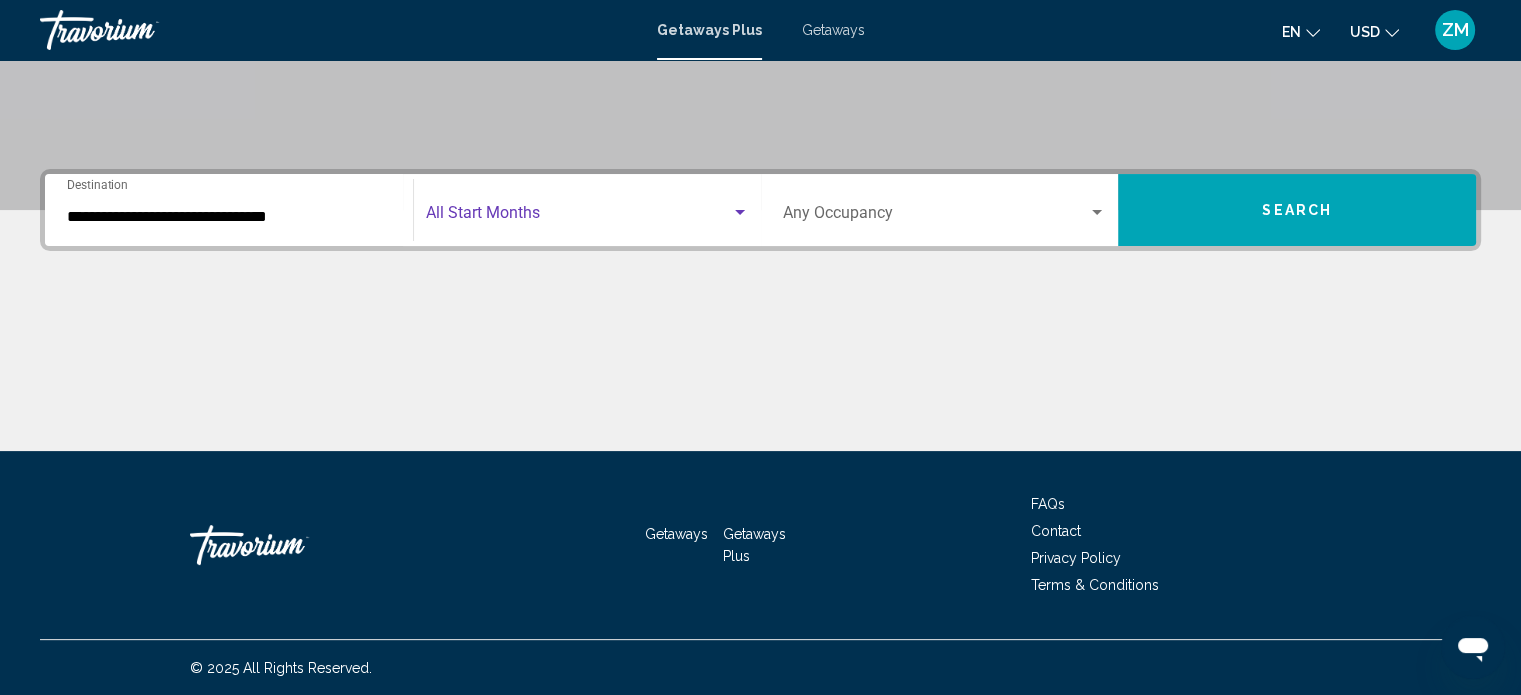 click at bounding box center (740, 213) 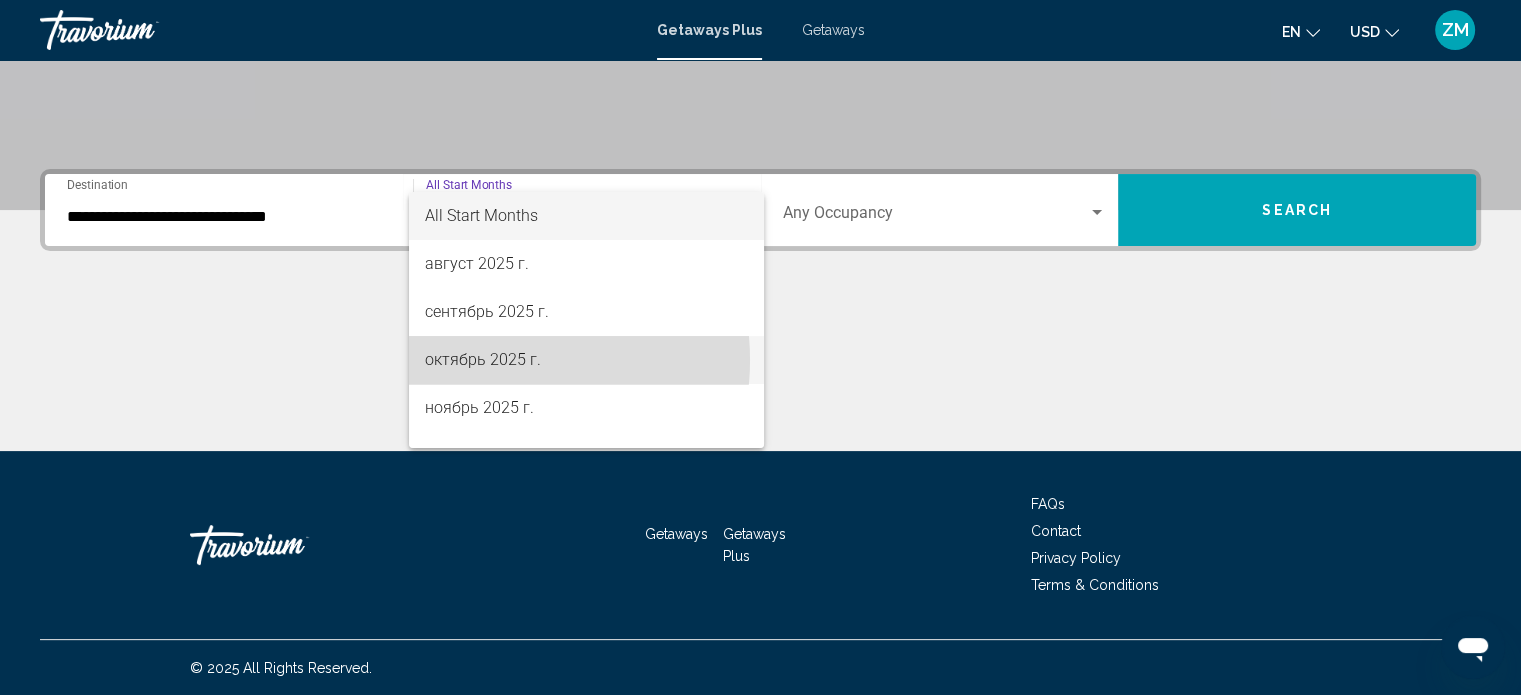 click on "октябрь 2025 г." at bounding box center [586, 360] 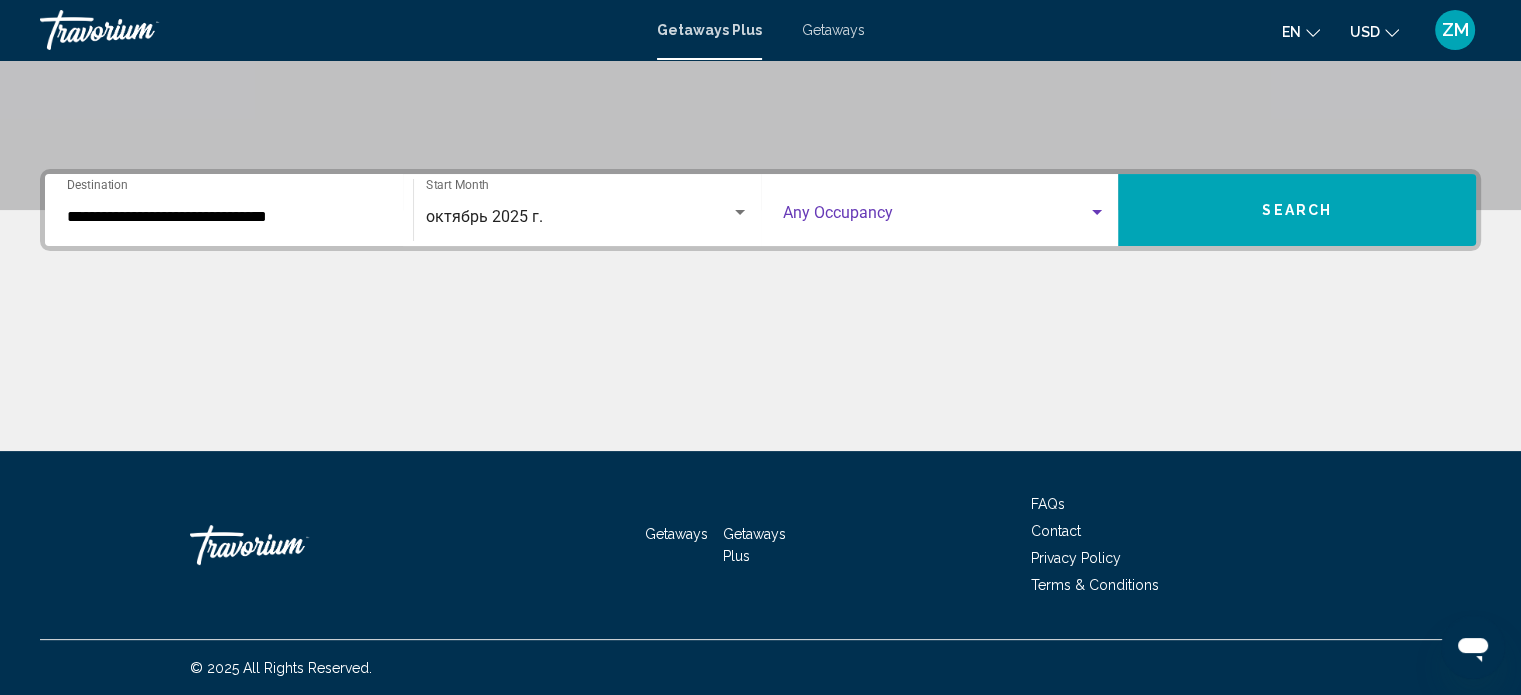 click at bounding box center [1097, 212] 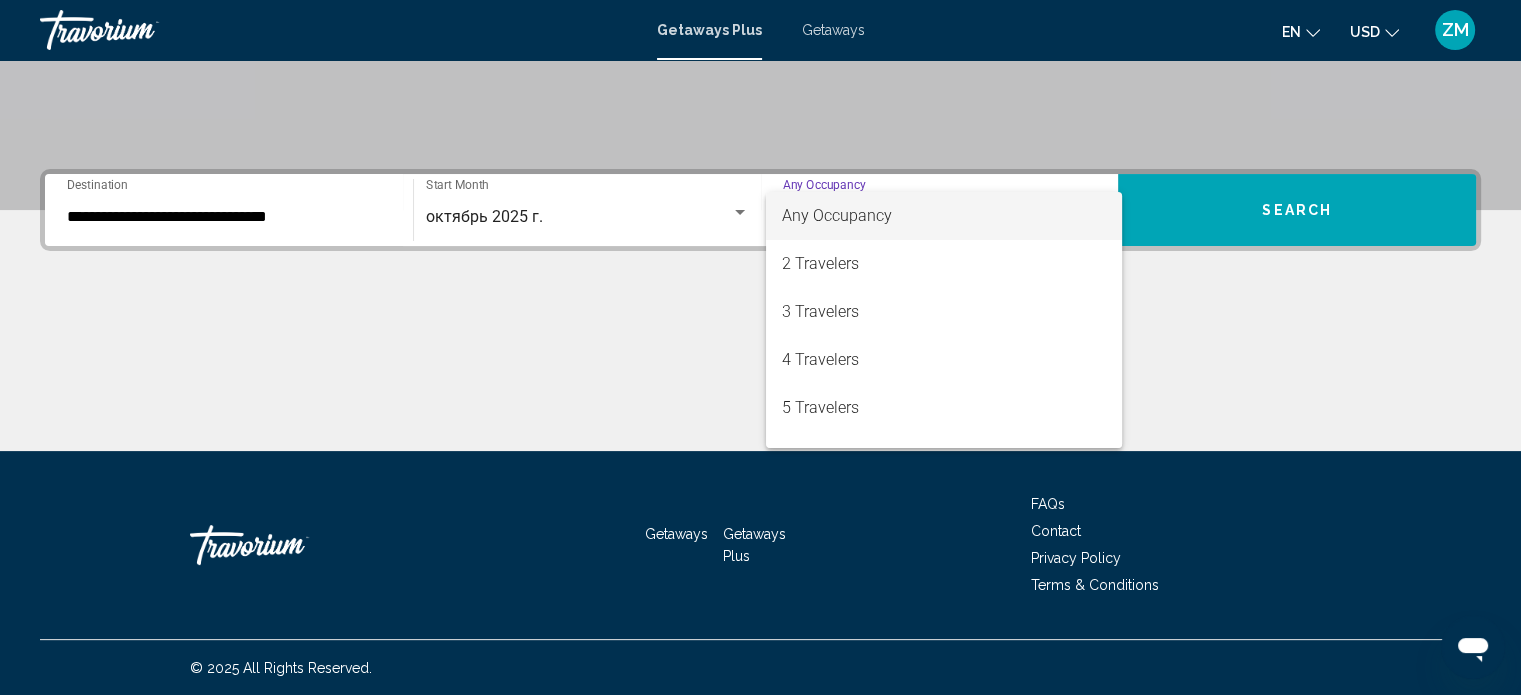 click at bounding box center (760, 347) 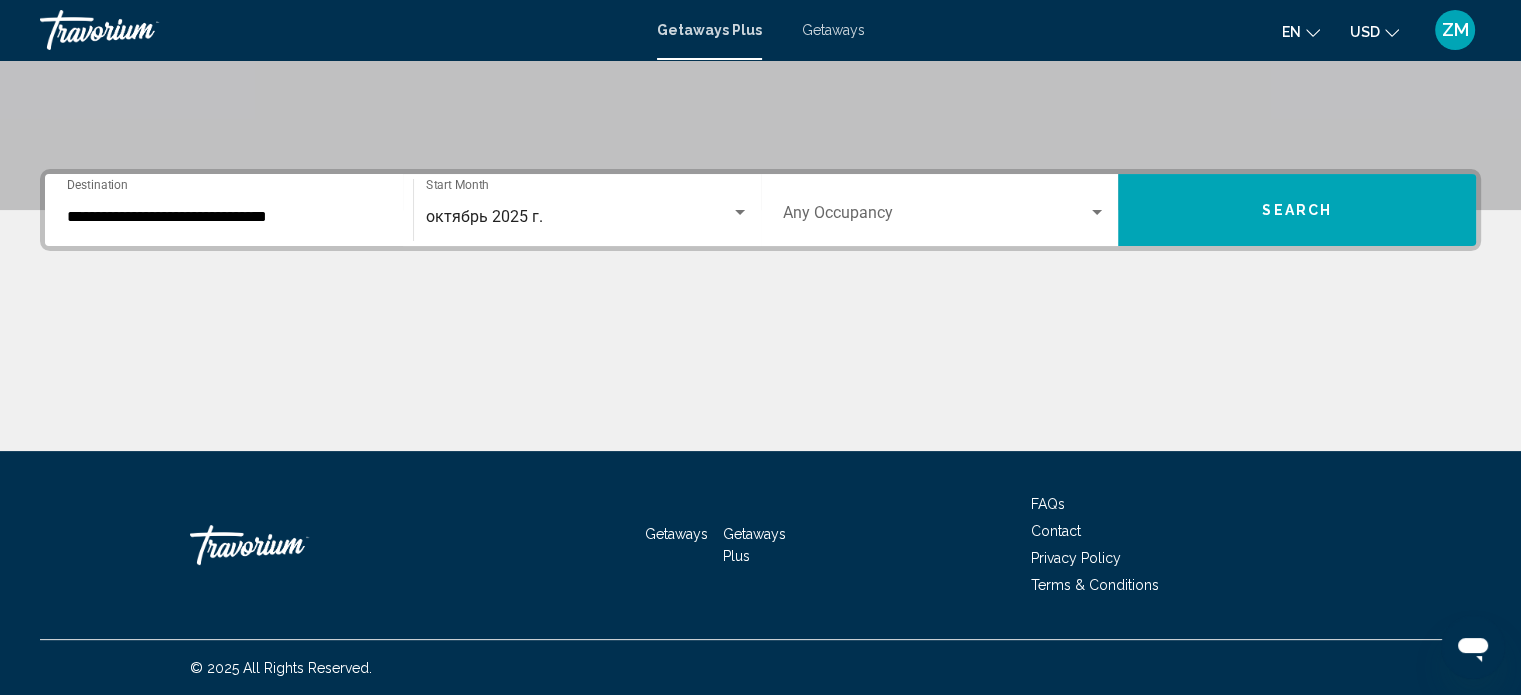 click on "Search" at bounding box center (1297, 211) 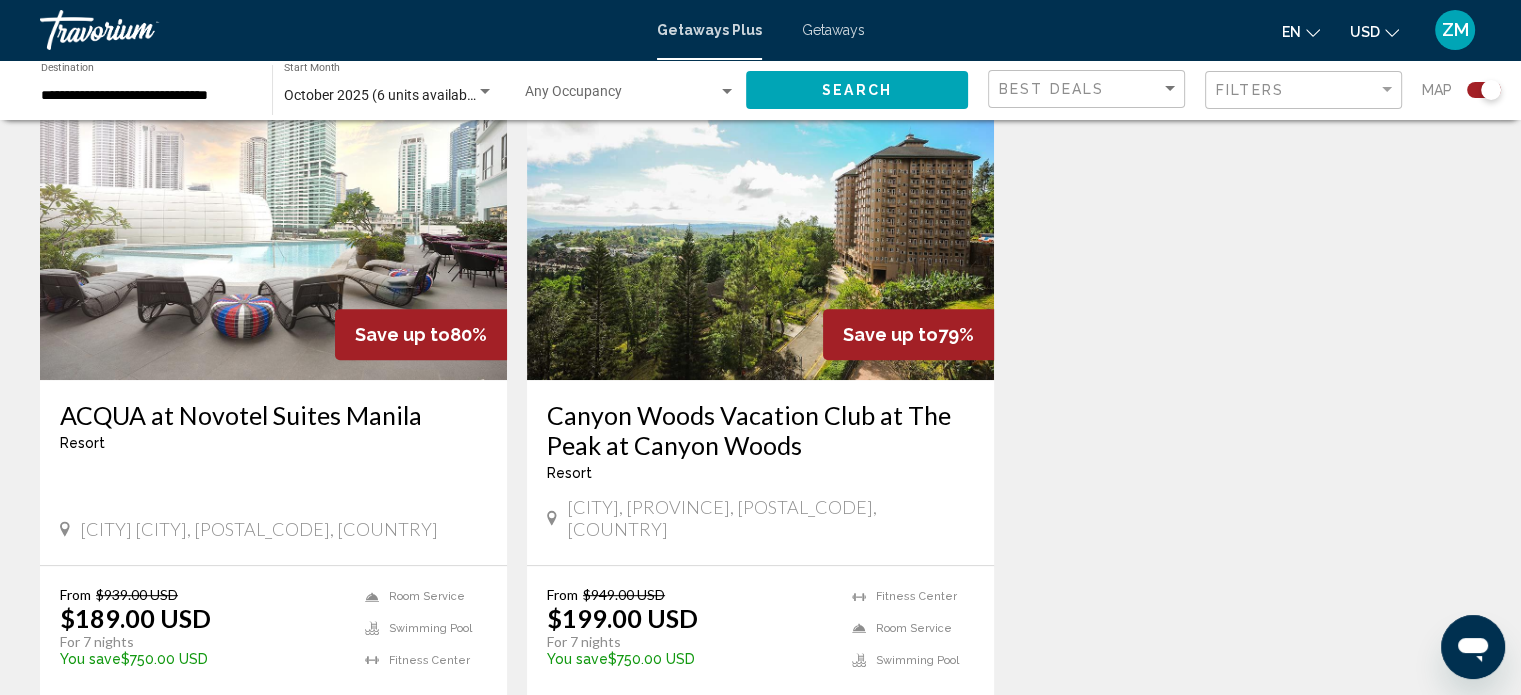 scroll, scrollTop: 870, scrollLeft: 0, axis: vertical 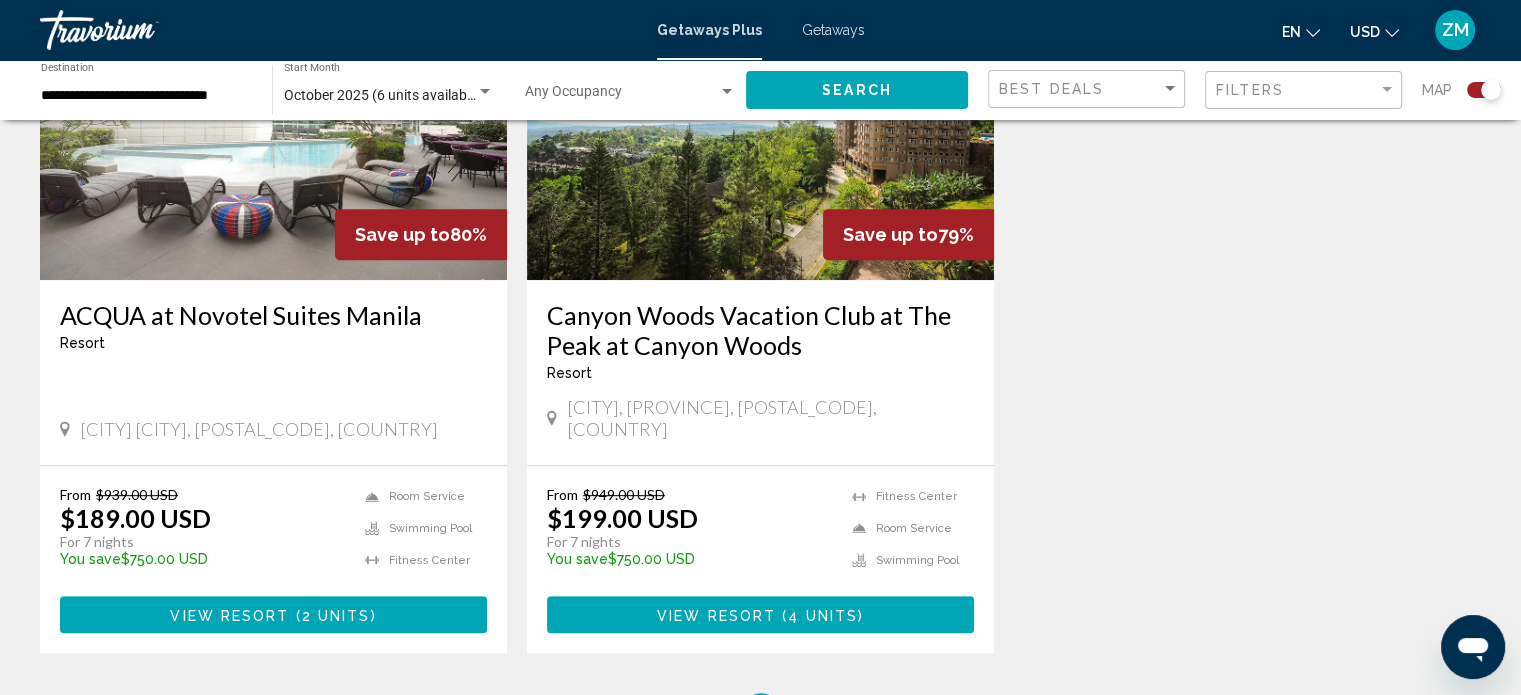 click on "ACQUA at Novotel Suites Manila" at bounding box center (273, 315) 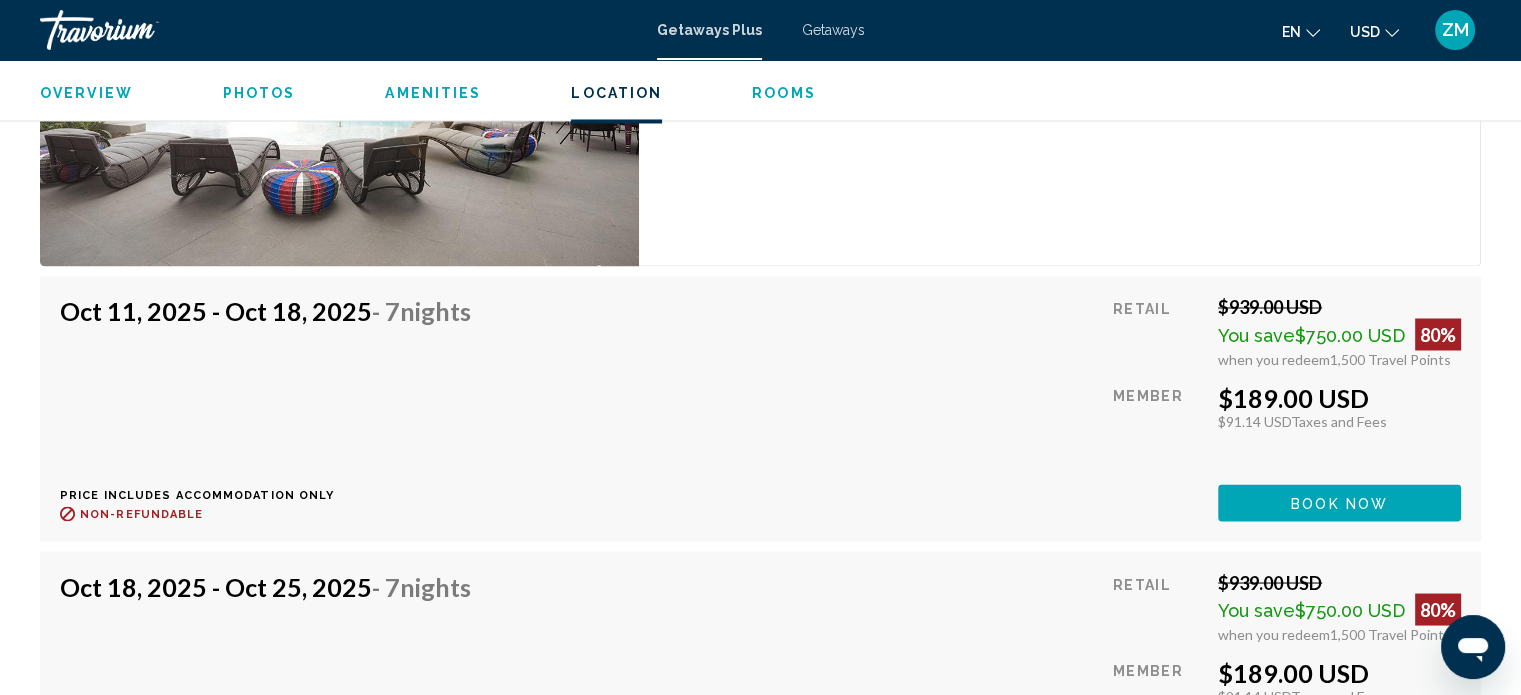scroll, scrollTop: 3500, scrollLeft: 0, axis: vertical 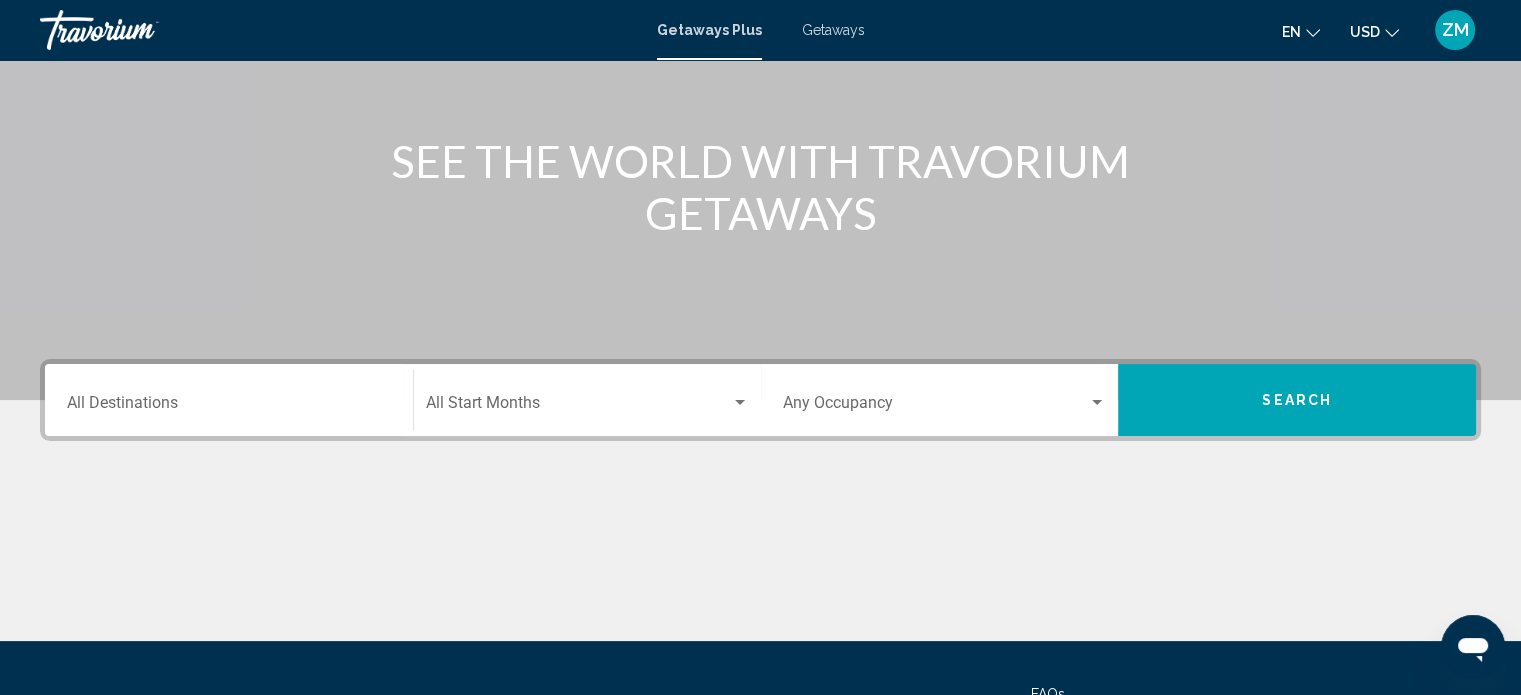 click on "Destination All Destinations" at bounding box center [229, 407] 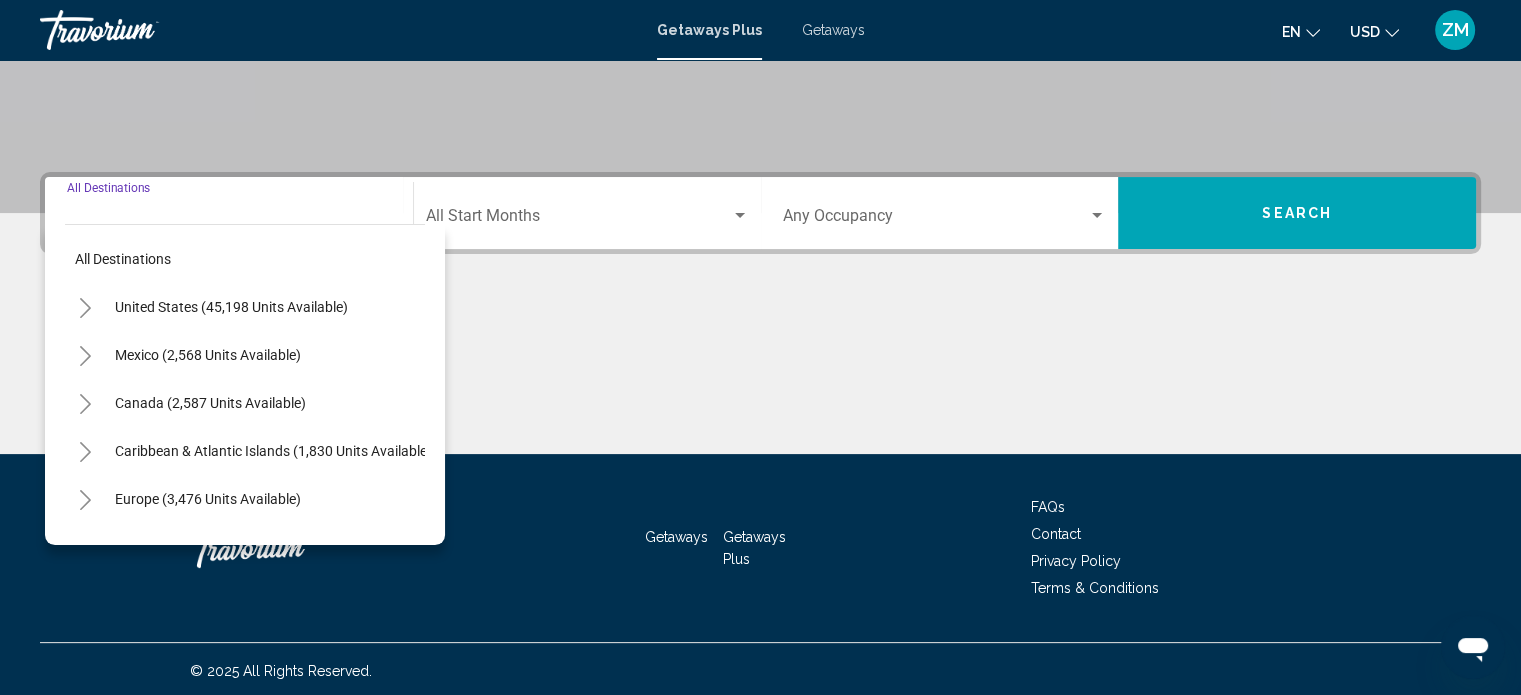 scroll, scrollTop: 390, scrollLeft: 0, axis: vertical 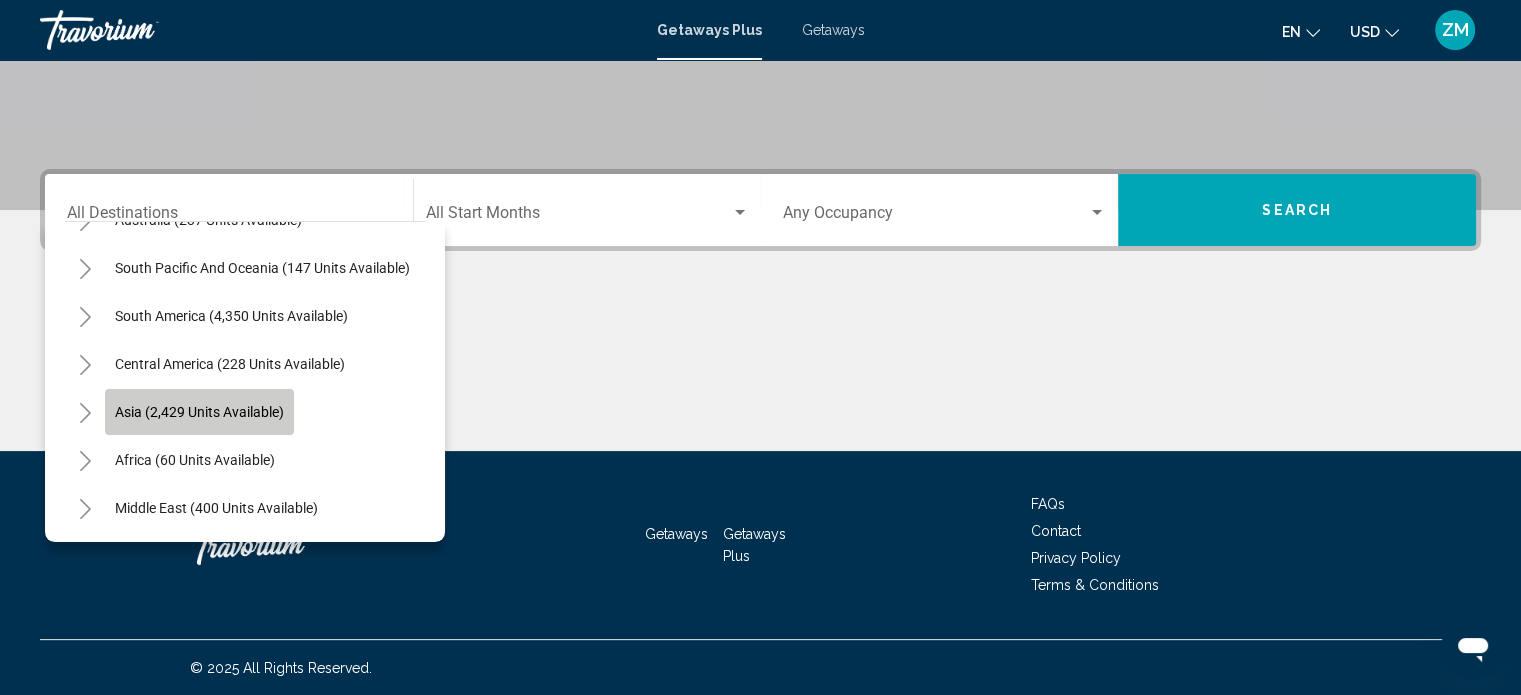 click on "Asia (2,429 units available)" 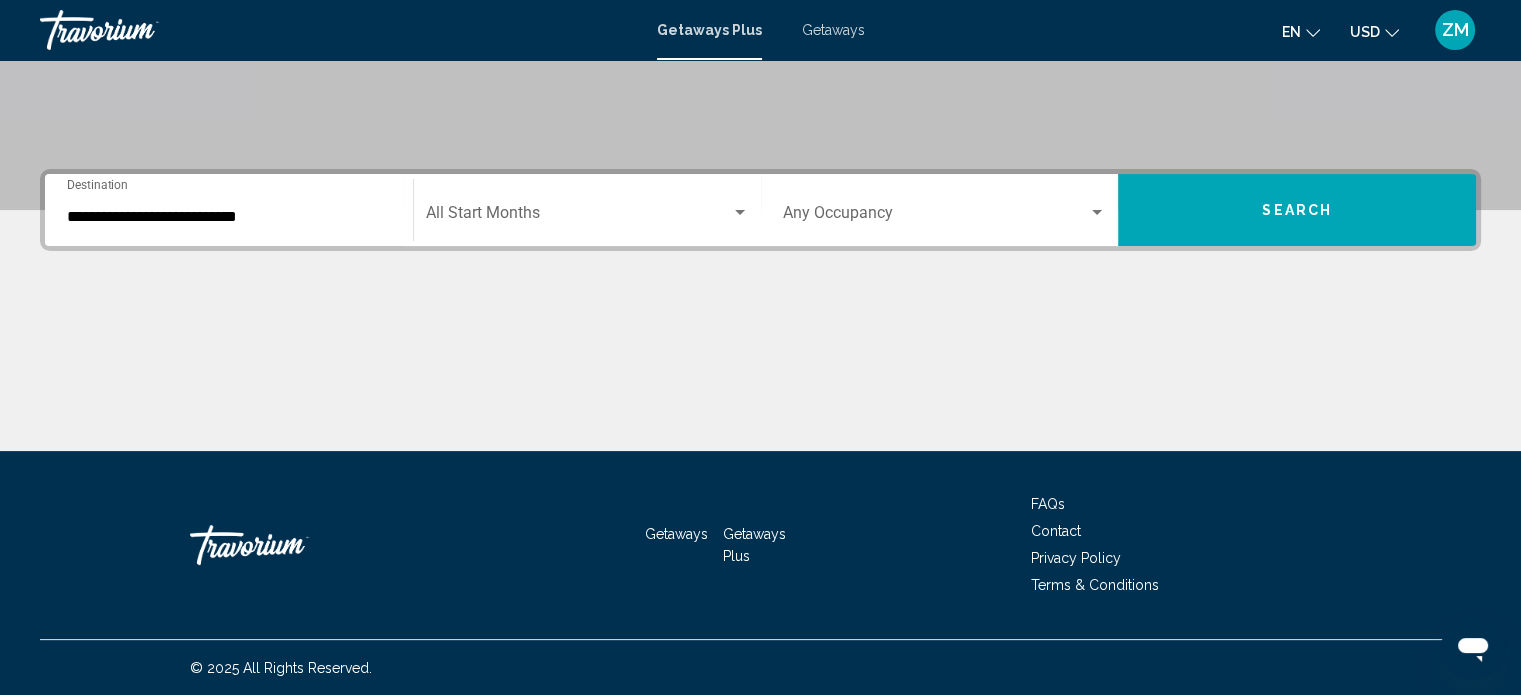 click at bounding box center [760, 376] 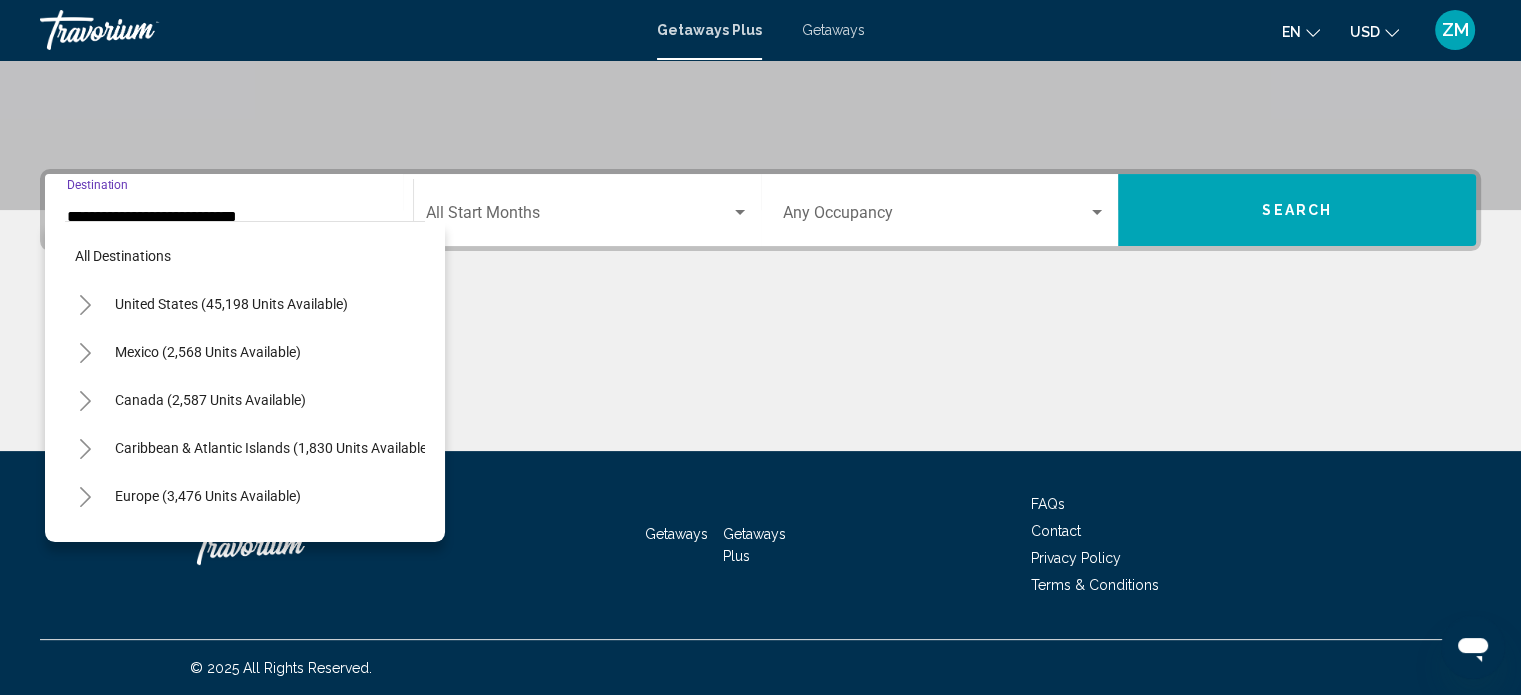 scroll, scrollTop: 366, scrollLeft: 0, axis: vertical 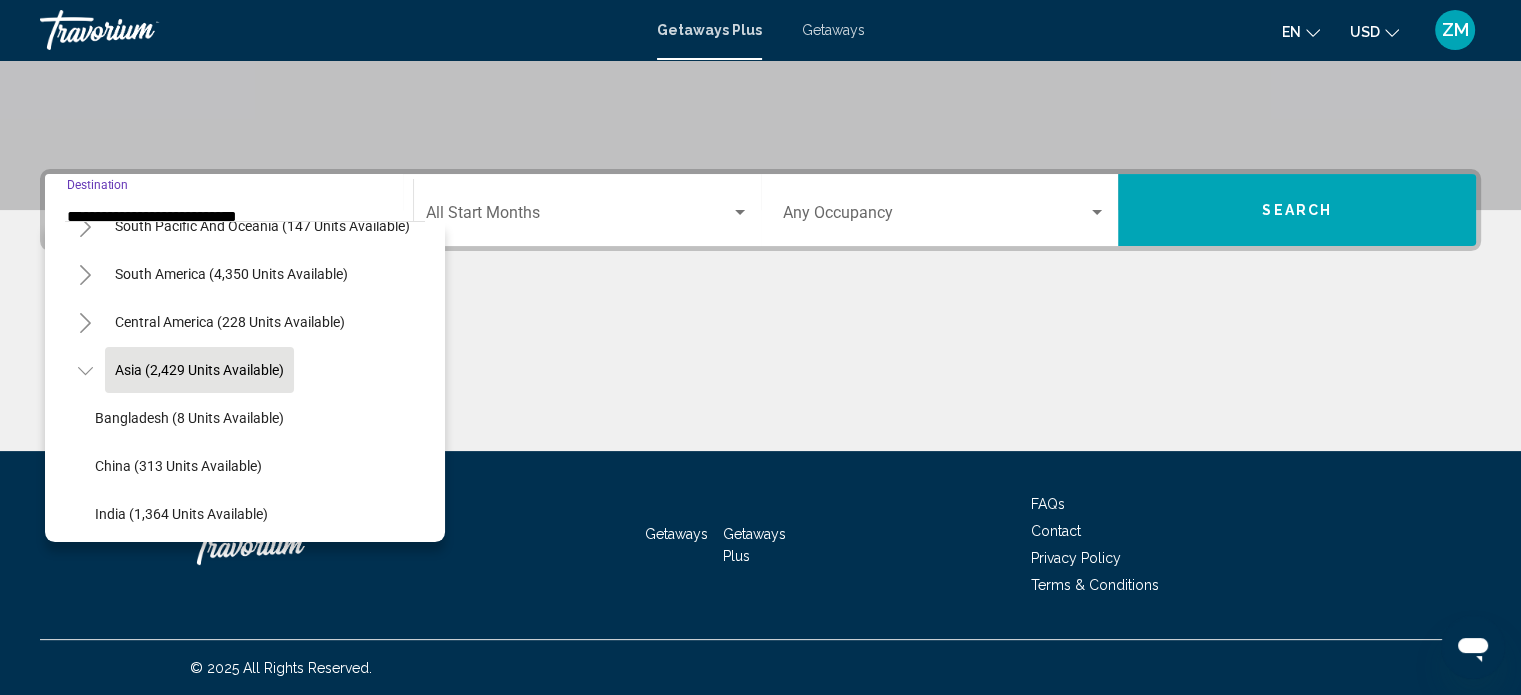 click on "**********" at bounding box center (229, 217) 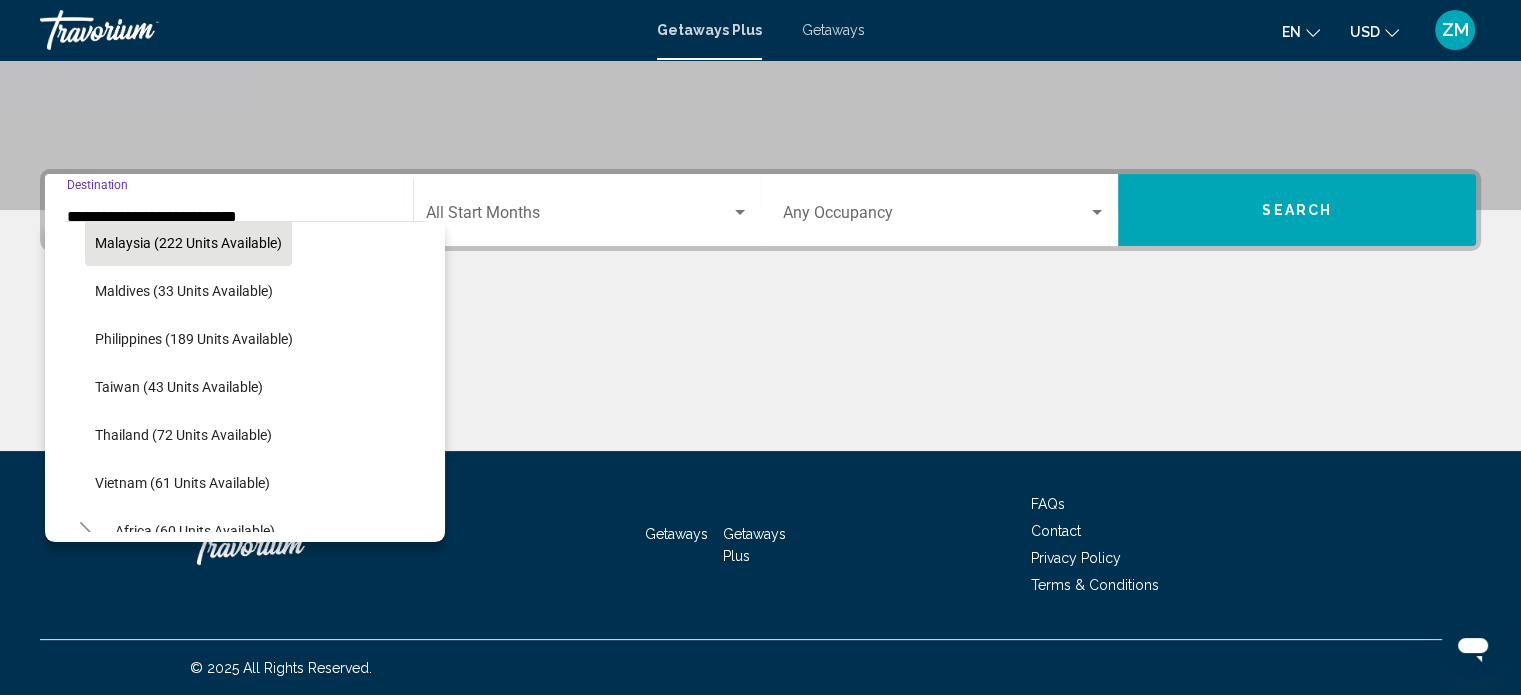 scroll, scrollTop: 766, scrollLeft: 0, axis: vertical 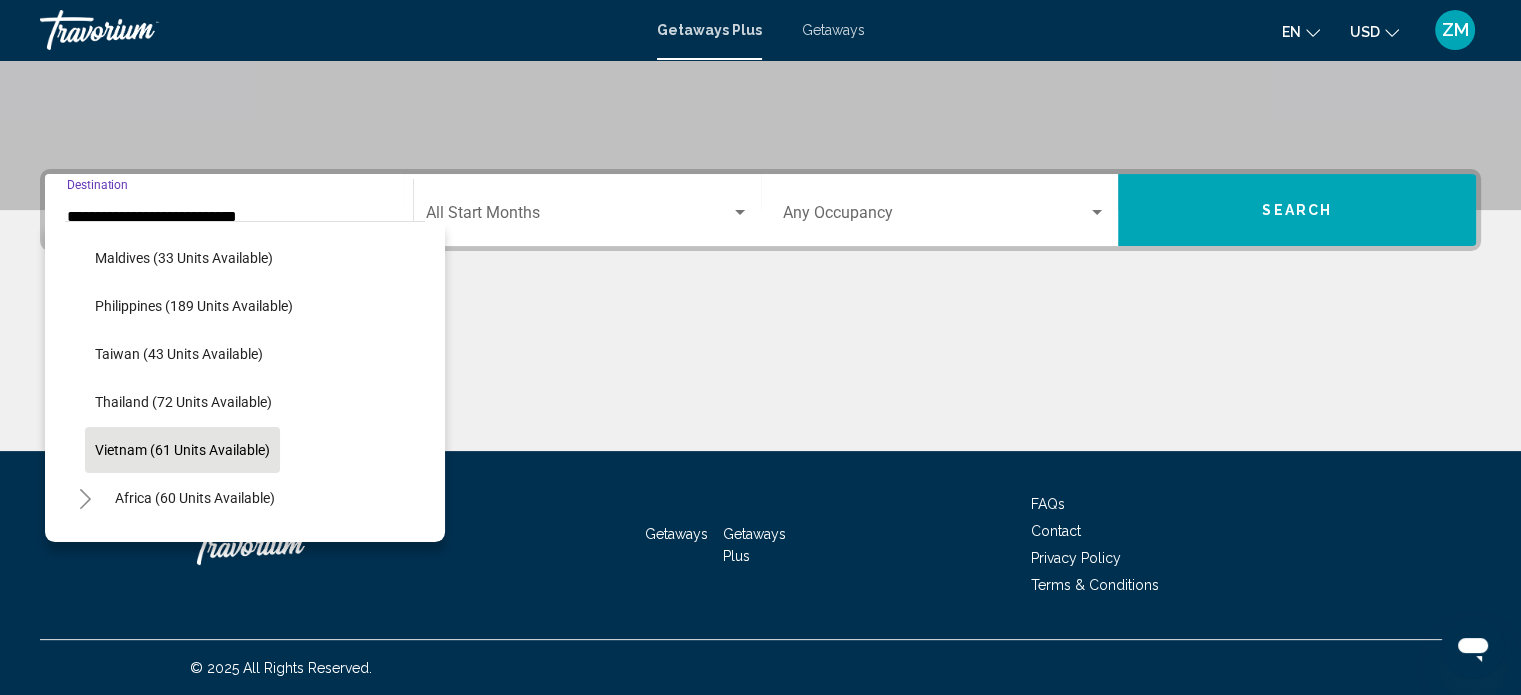 click on "Vietnam (61 units available)" 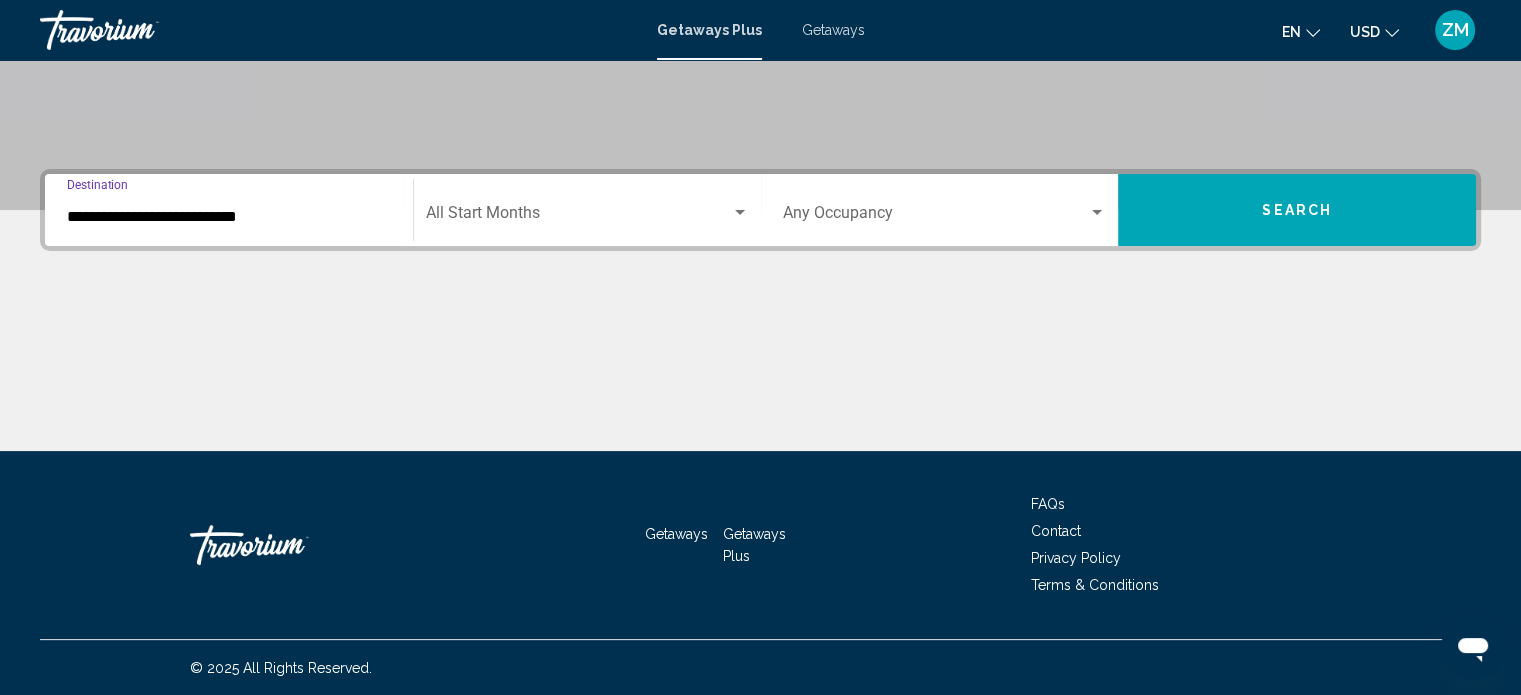 click at bounding box center [740, 213] 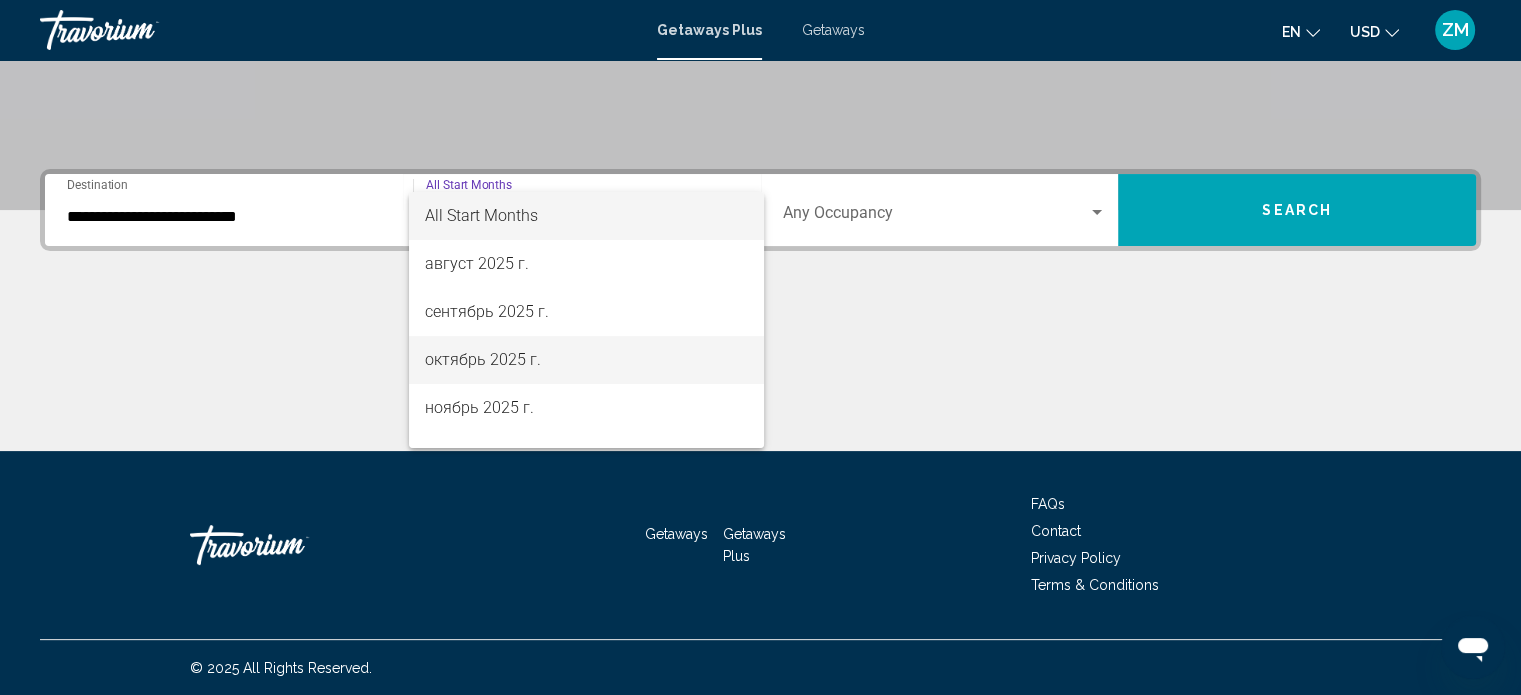 click on "октябрь 2025 г." at bounding box center [586, 360] 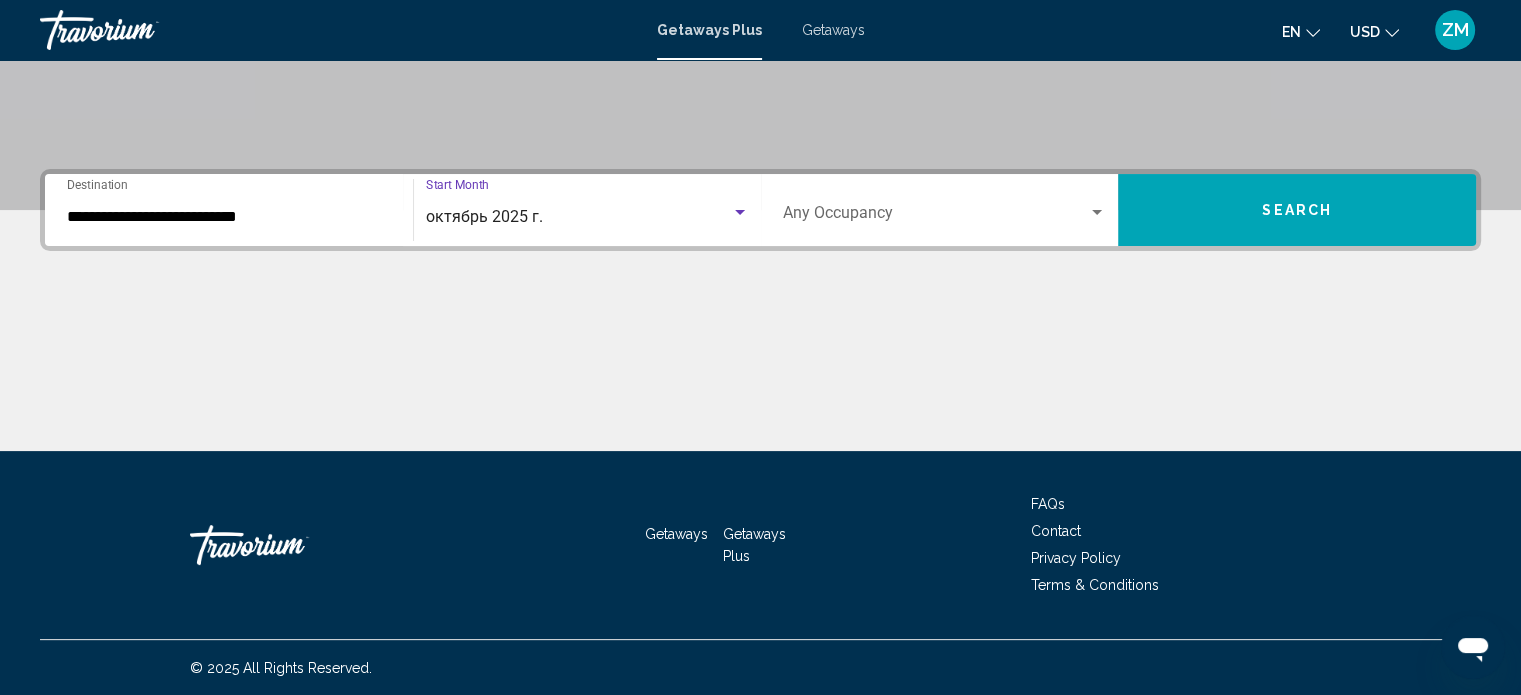click on "Search" at bounding box center [1297, 210] 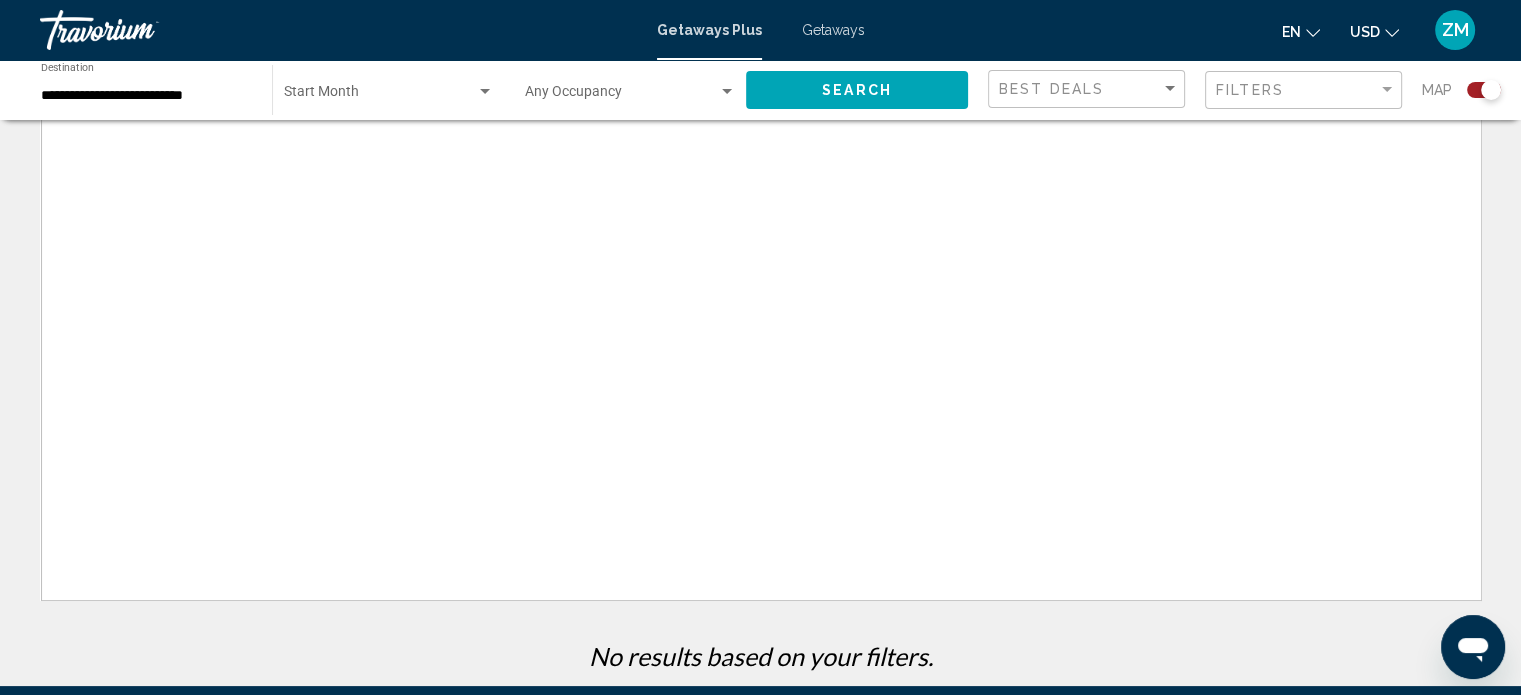 scroll, scrollTop: 200, scrollLeft: 0, axis: vertical 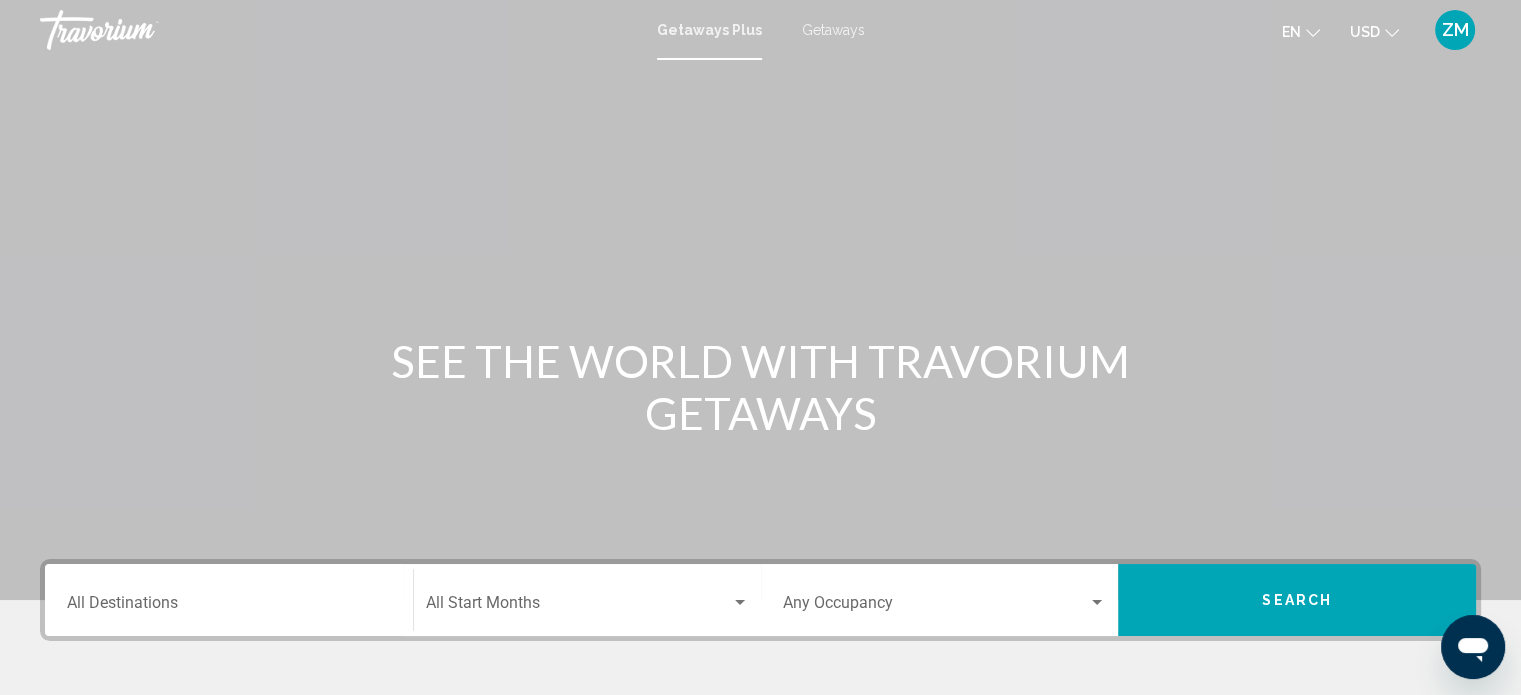 click on "Destination All Destinations" at bounding box center (229, 607) 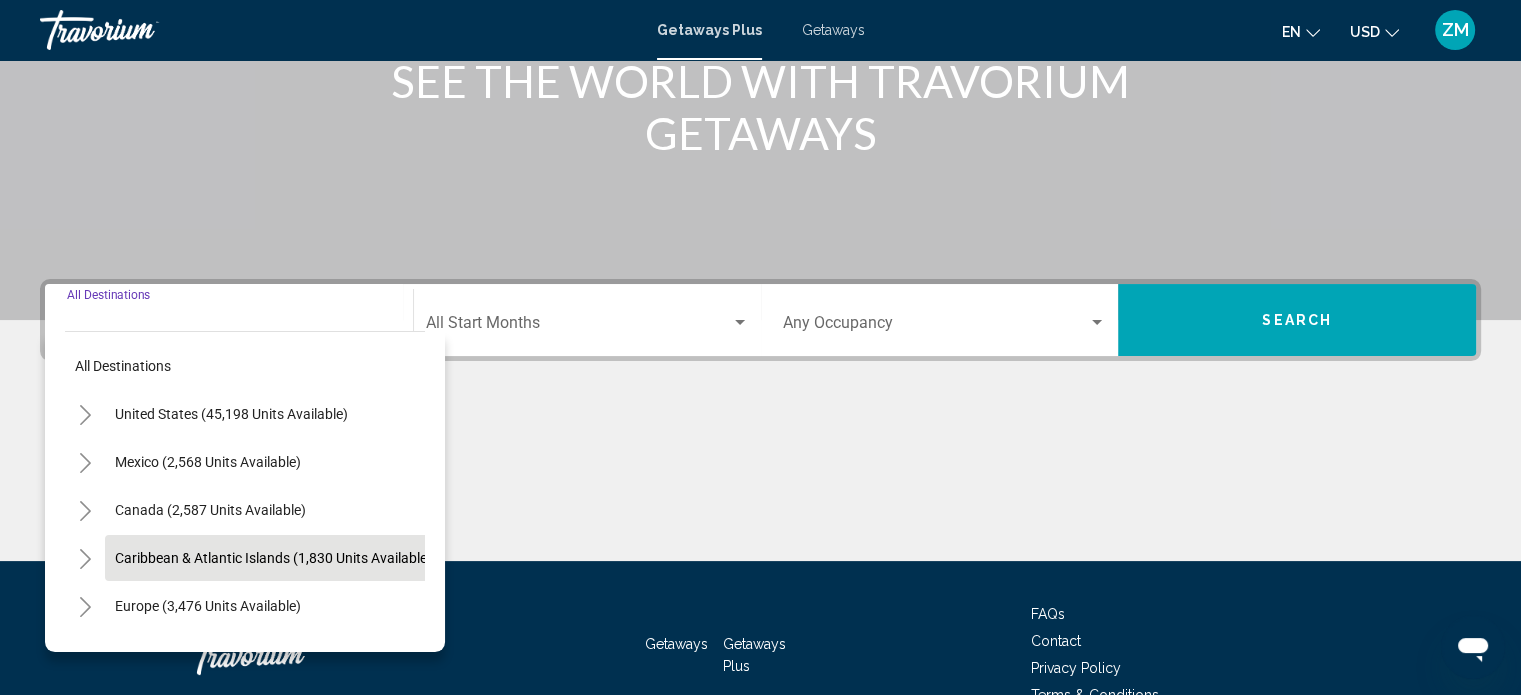 scroll, scrollTop: 390, scrollLeft: 0, axis: vertical 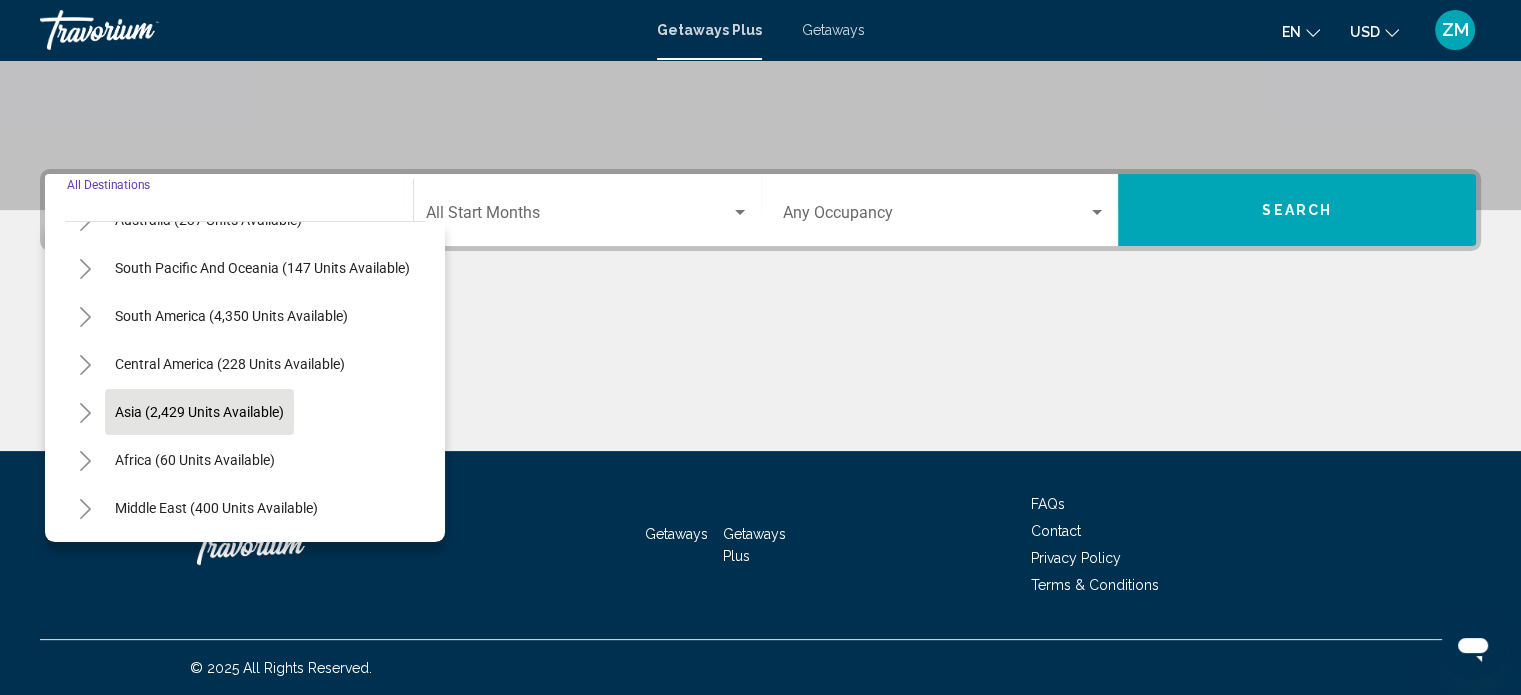 click on "Asia (2,429 units available)" at bounding box center [195, 460] 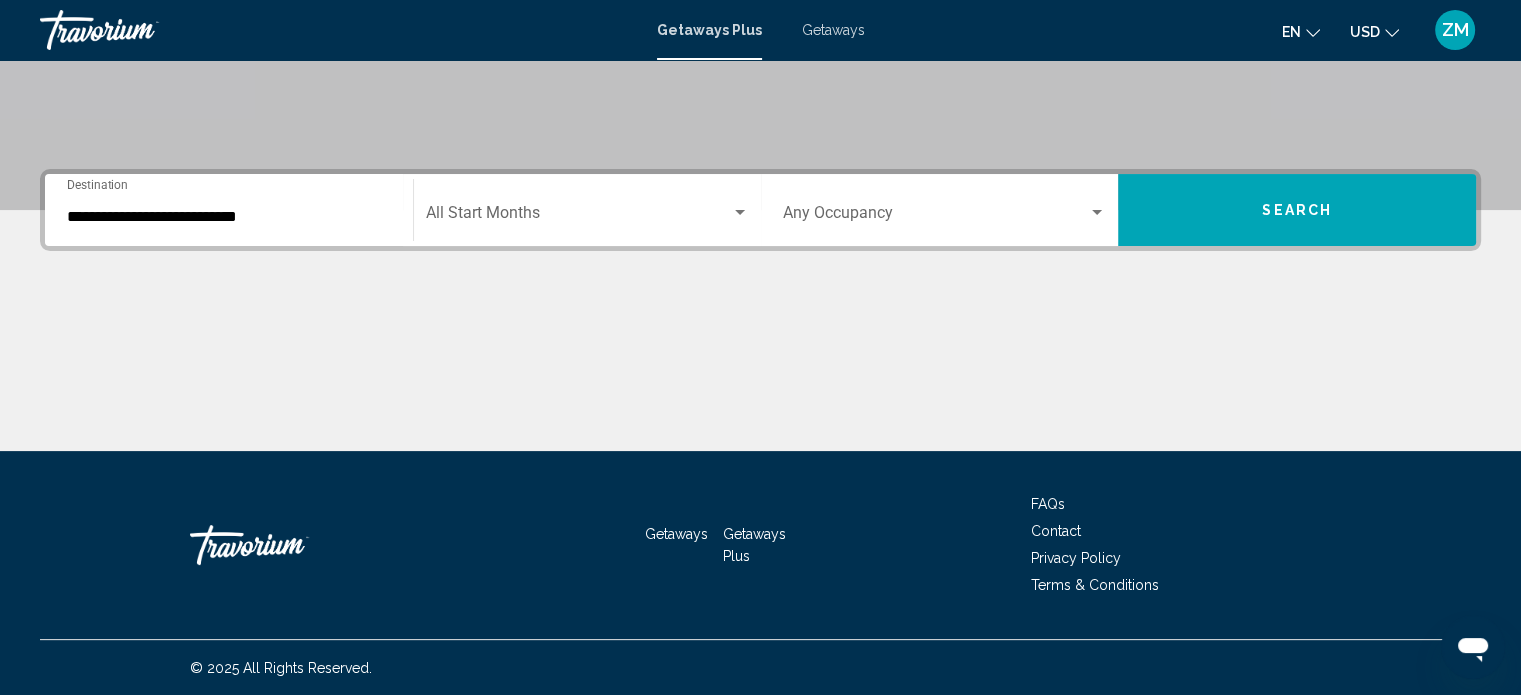 click at bounding box center (760, 376) 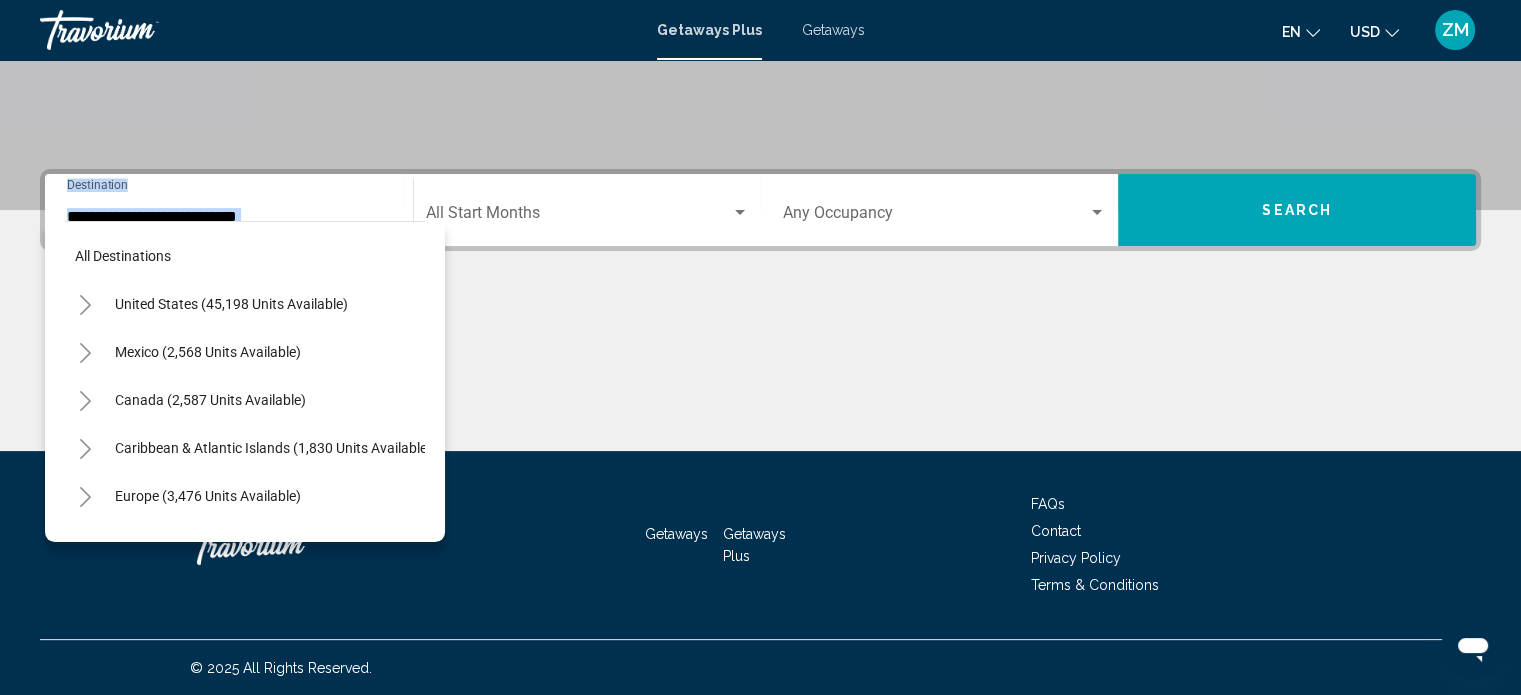 click on "**********" at bounding box center (229, 210) 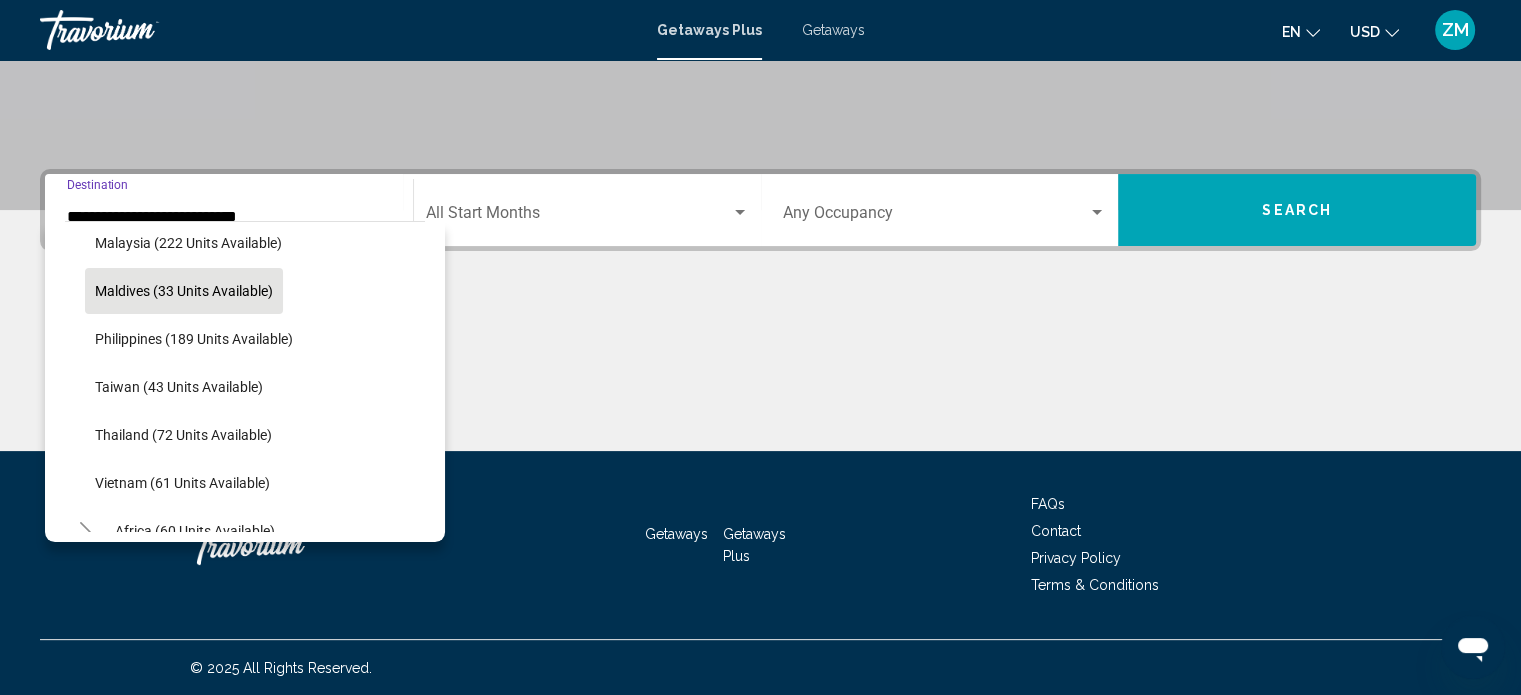 scroll, scrollTop: 819, scrollLeft: 0, axis: vertical 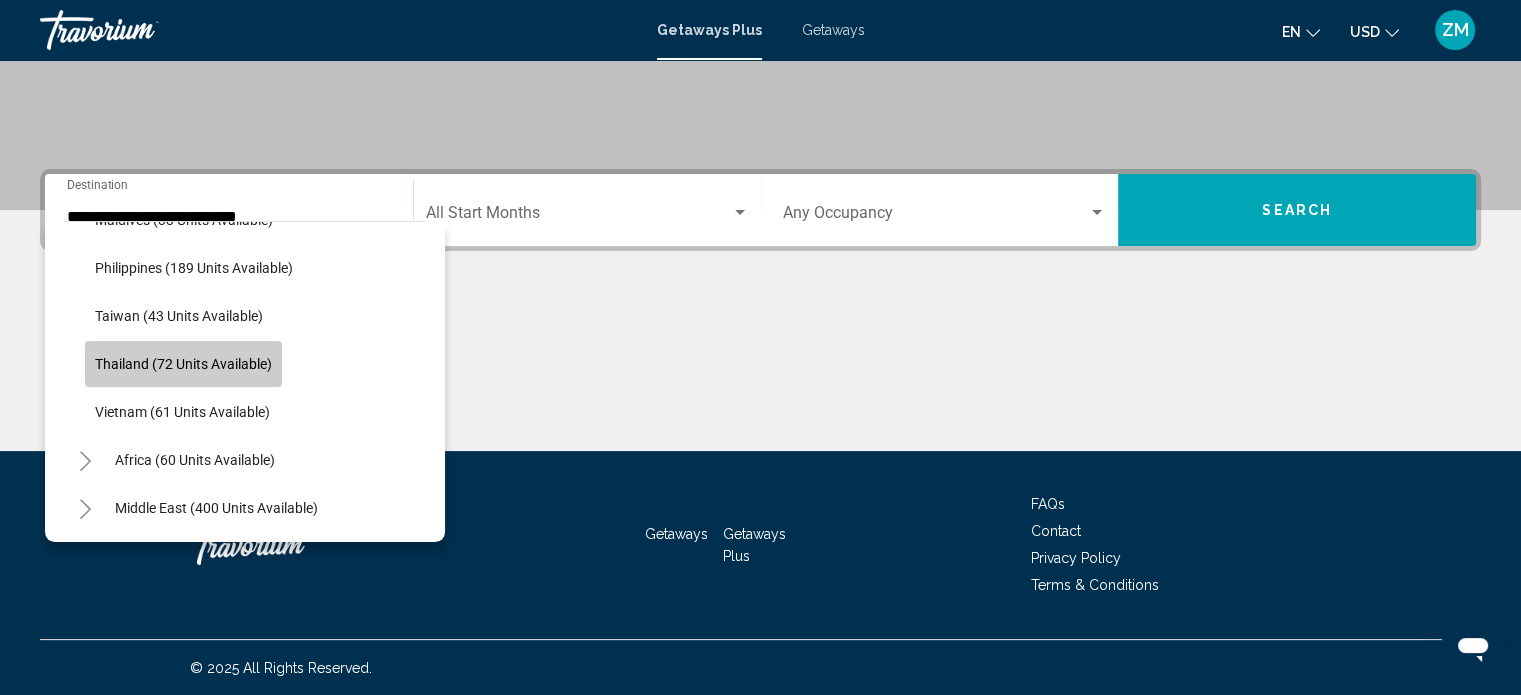 click on "Thailand (72 units available)" 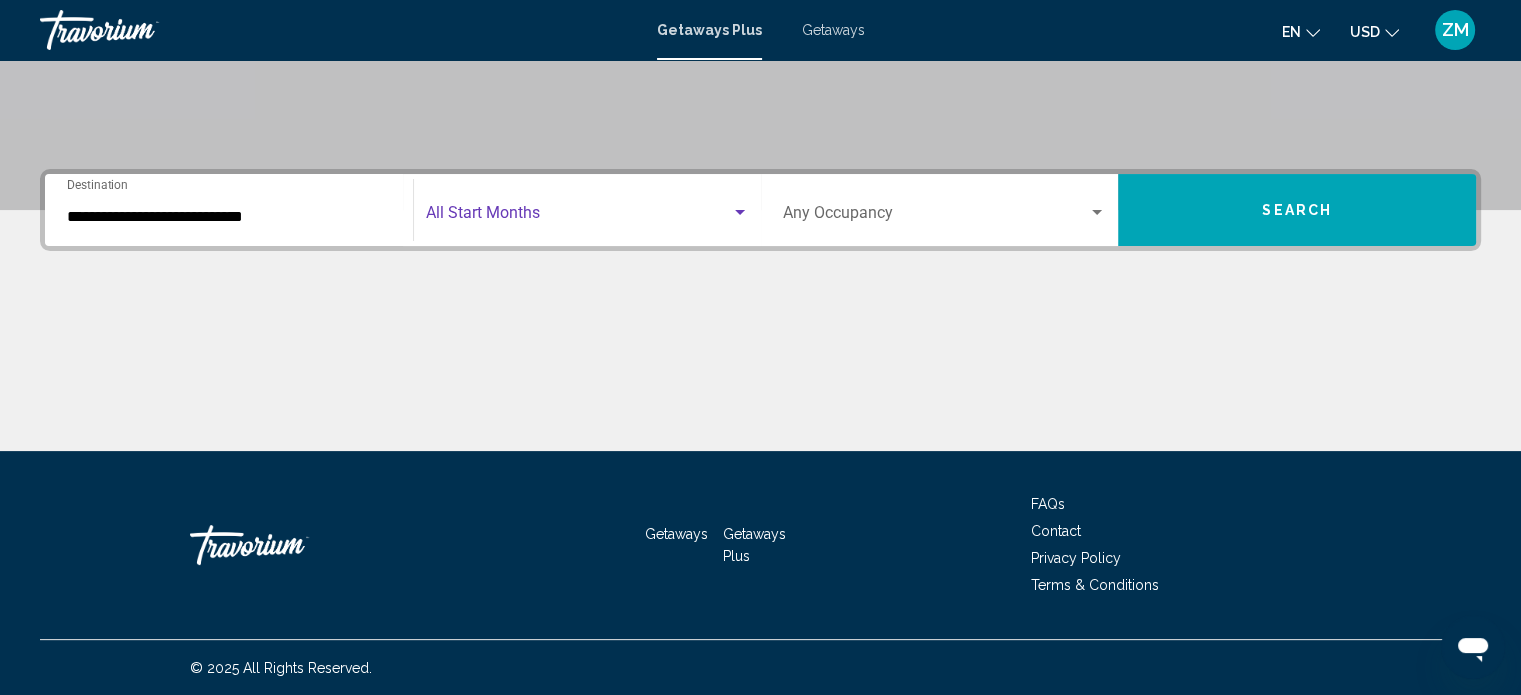 click at bounding box center (578, 217) 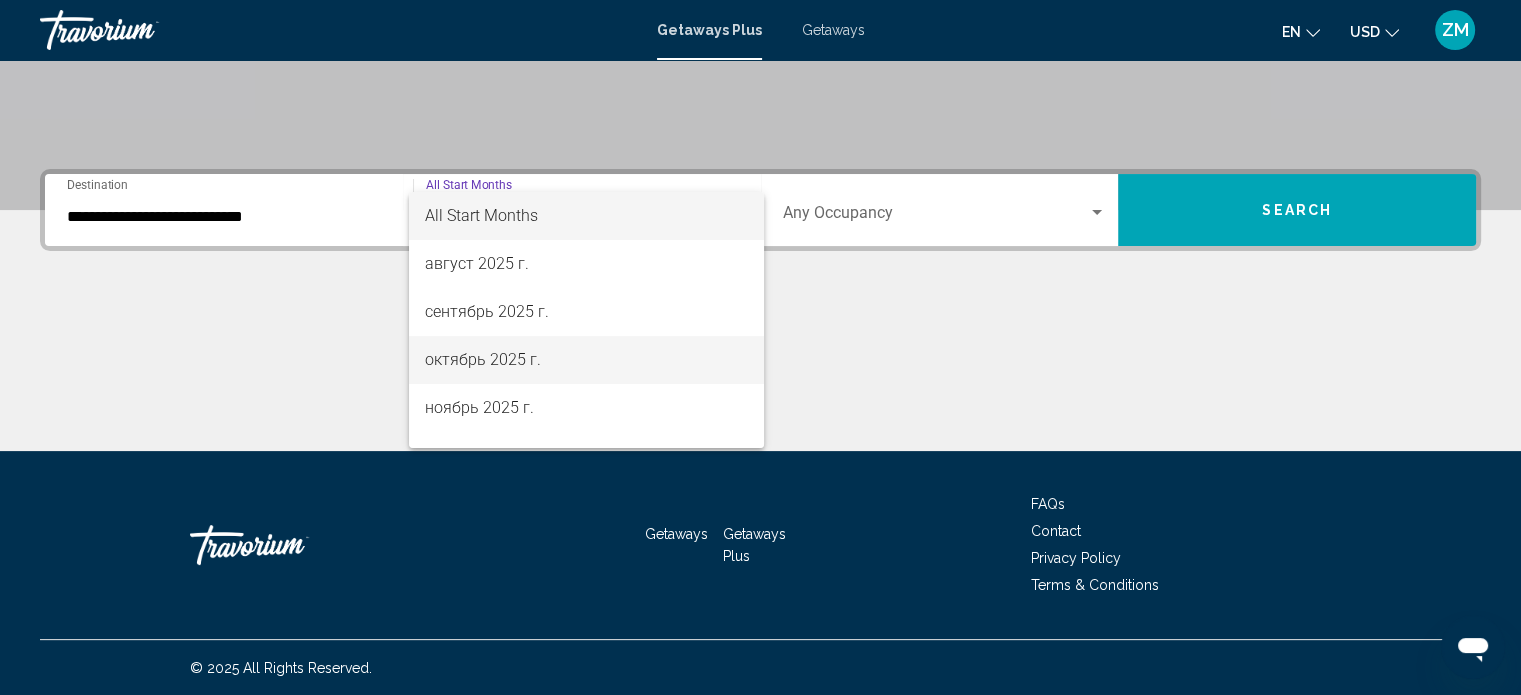 click on "октябрь 2025 г." at bounding box center [586, 360] 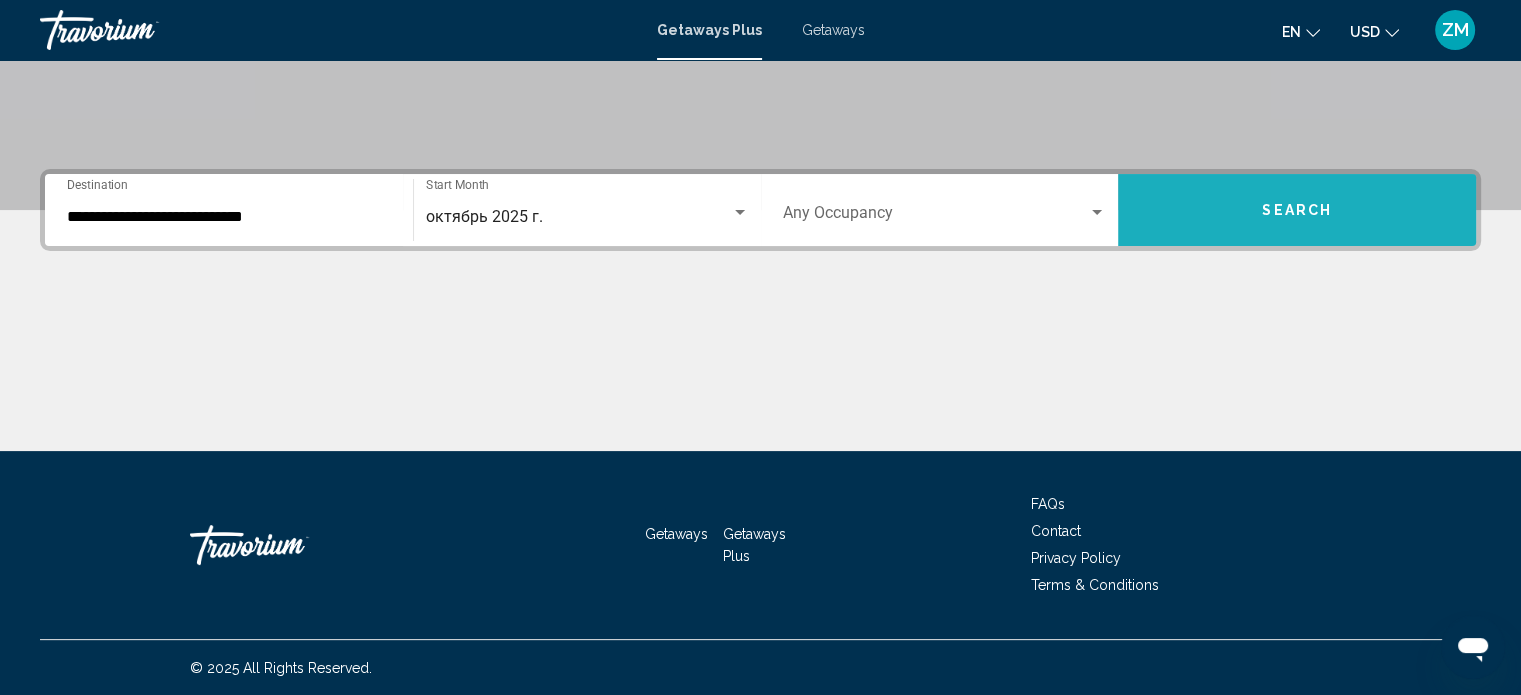 click on "Search" at bounding box center [1297, 210] 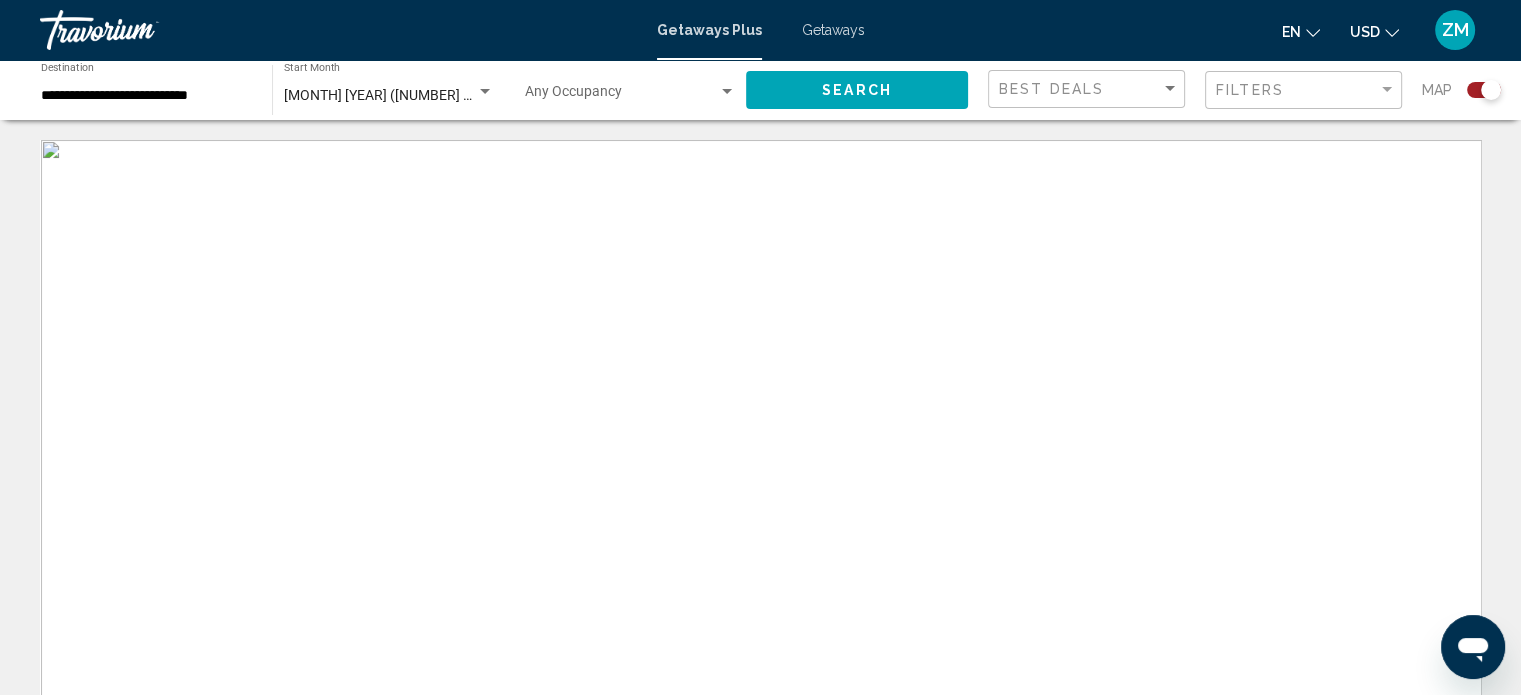 click 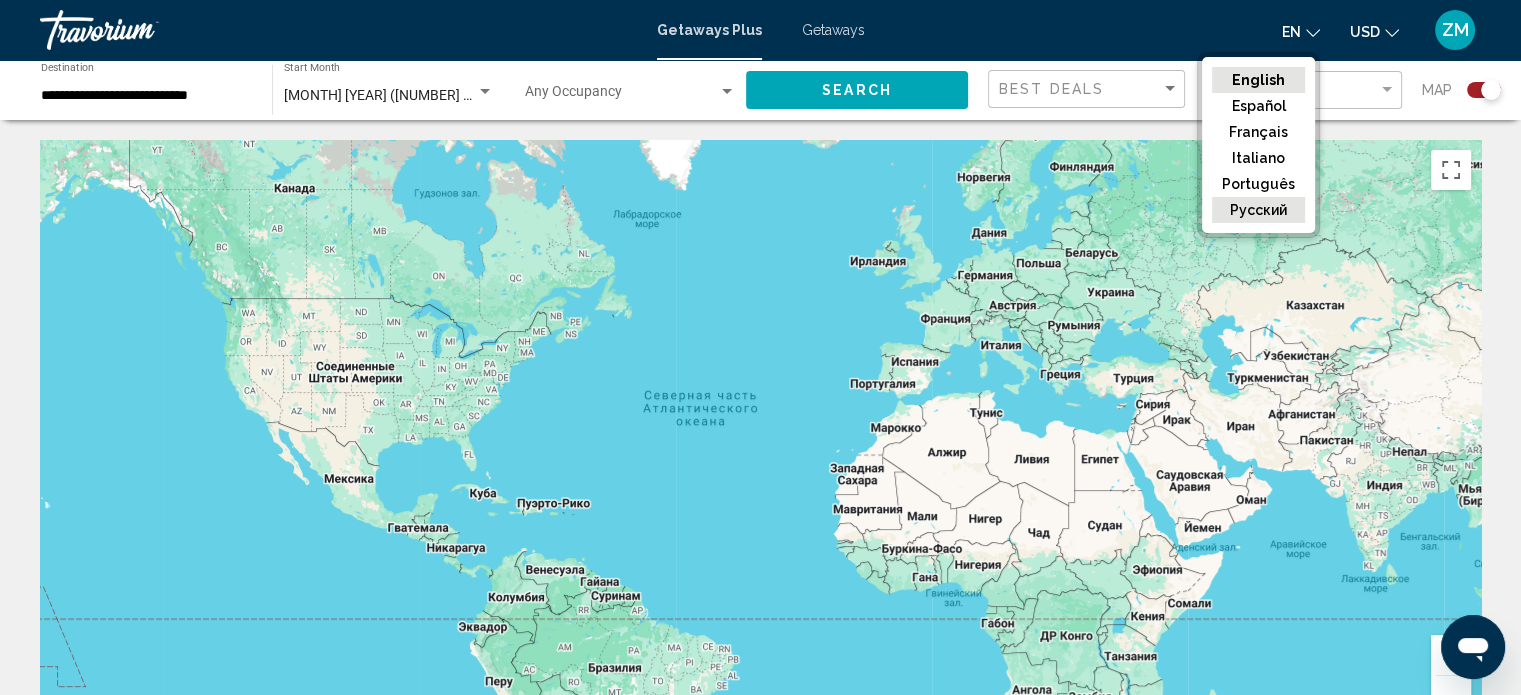 click on "русский" 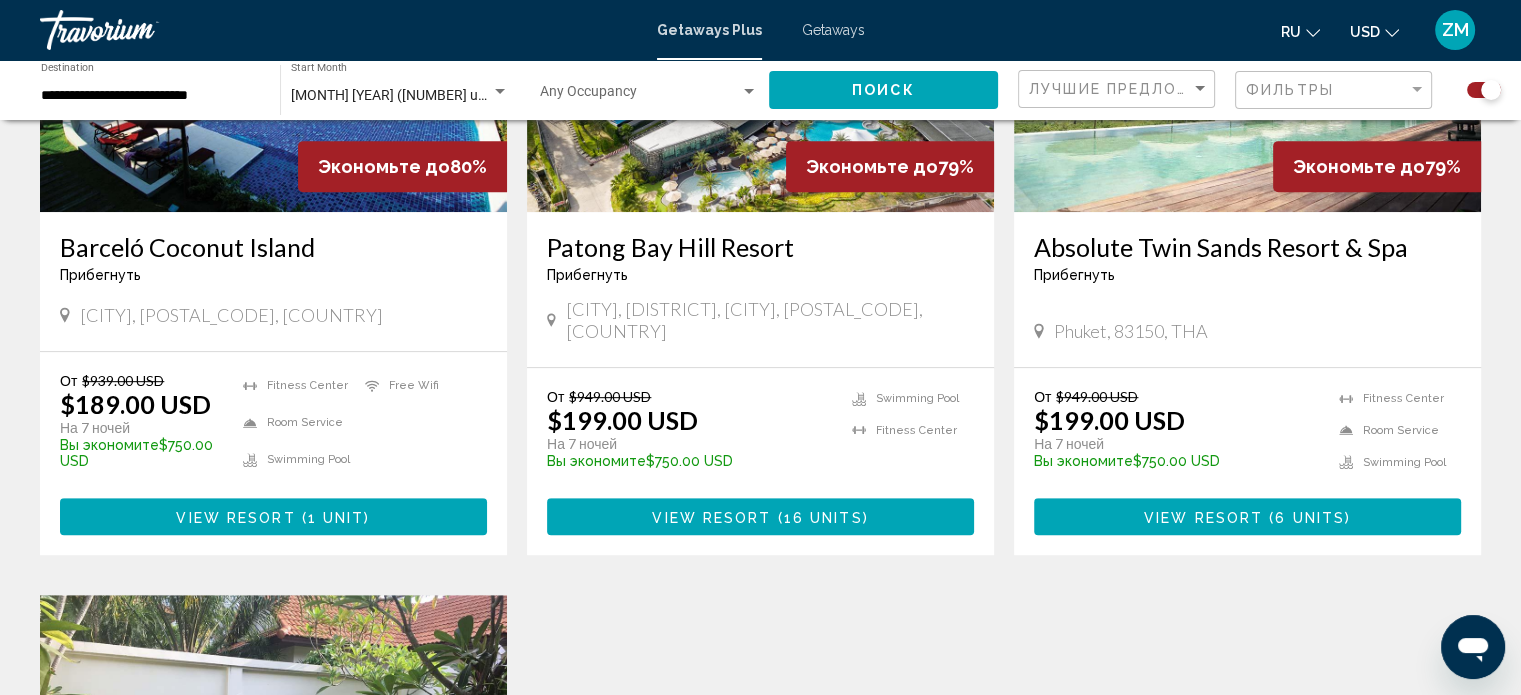 scroll, scrollTop: 1100, scrollLeft: 0, axis: vertical 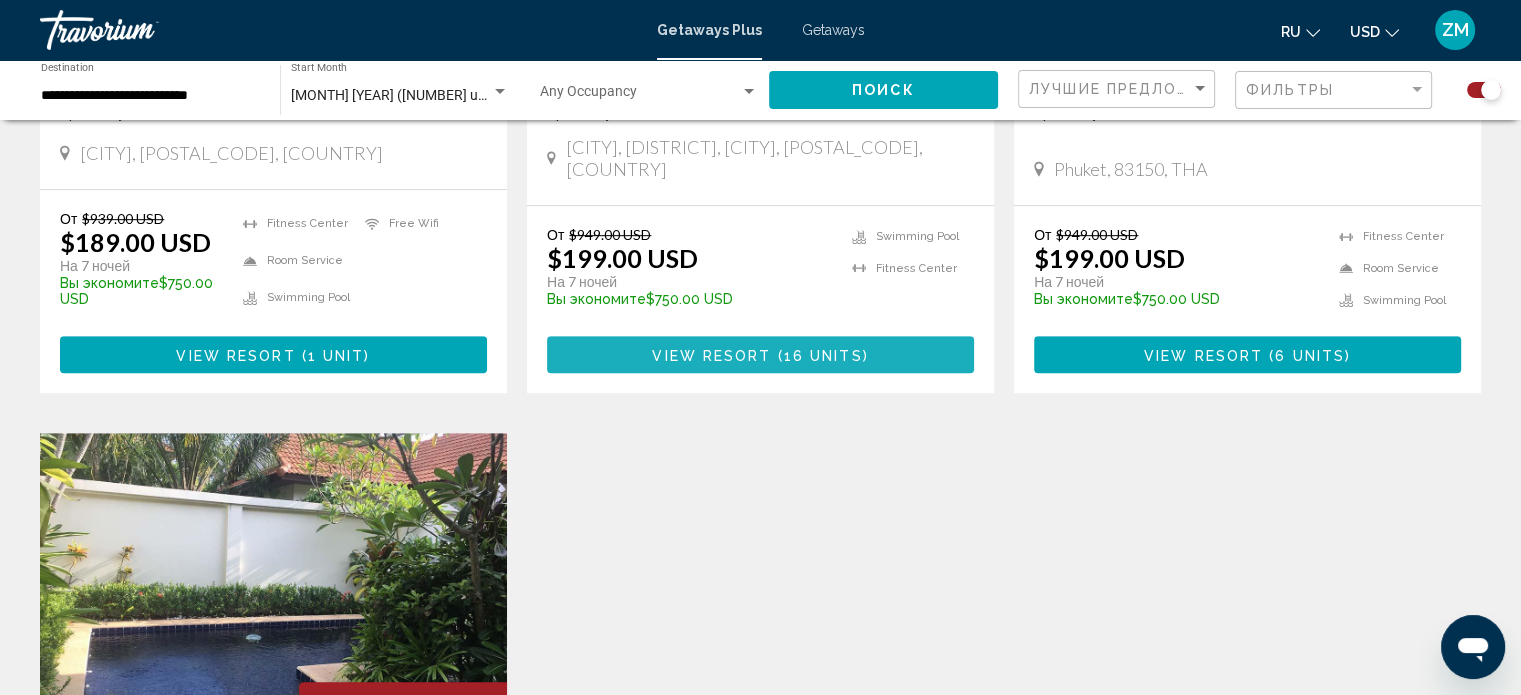 click on "( 16 units )" at bounding box center (819, 355) 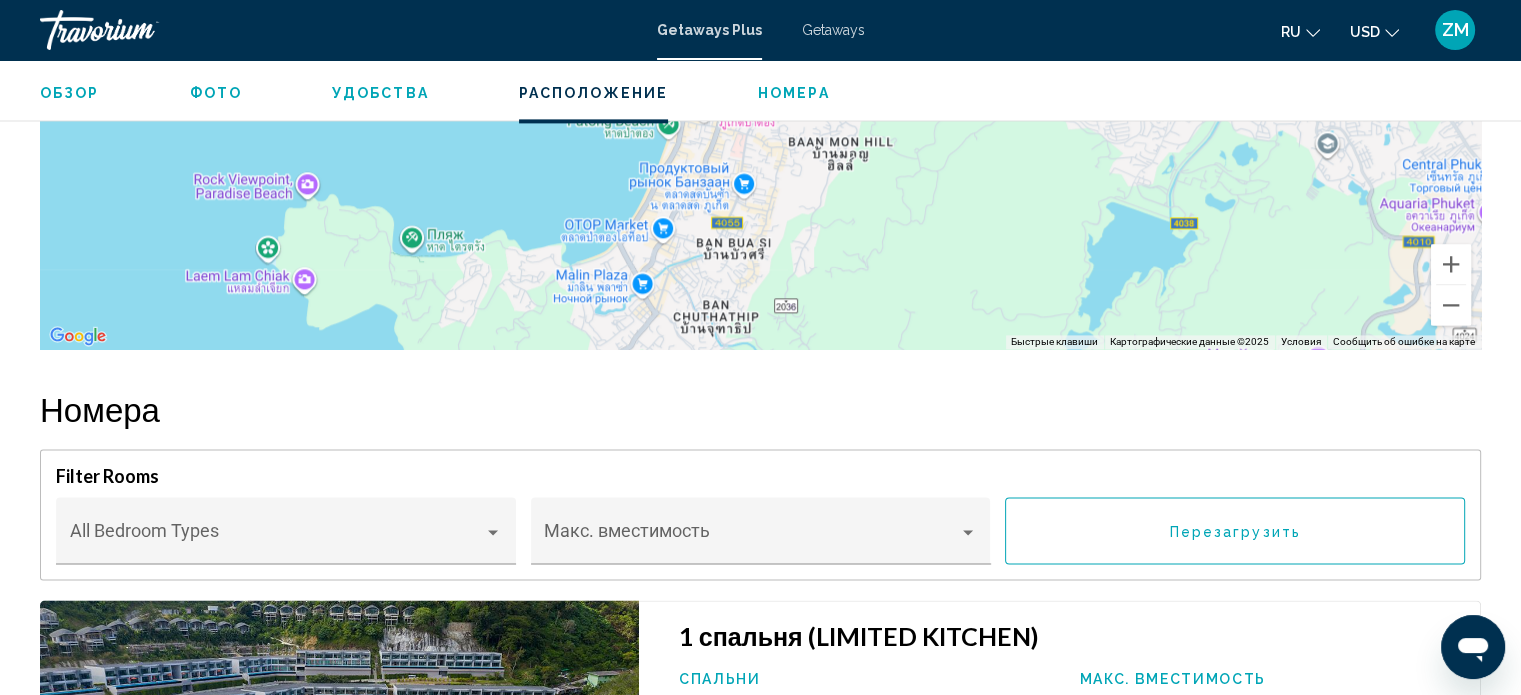 scroll, scrollTop: 2812, scrollLeft: 0, axis: vertical 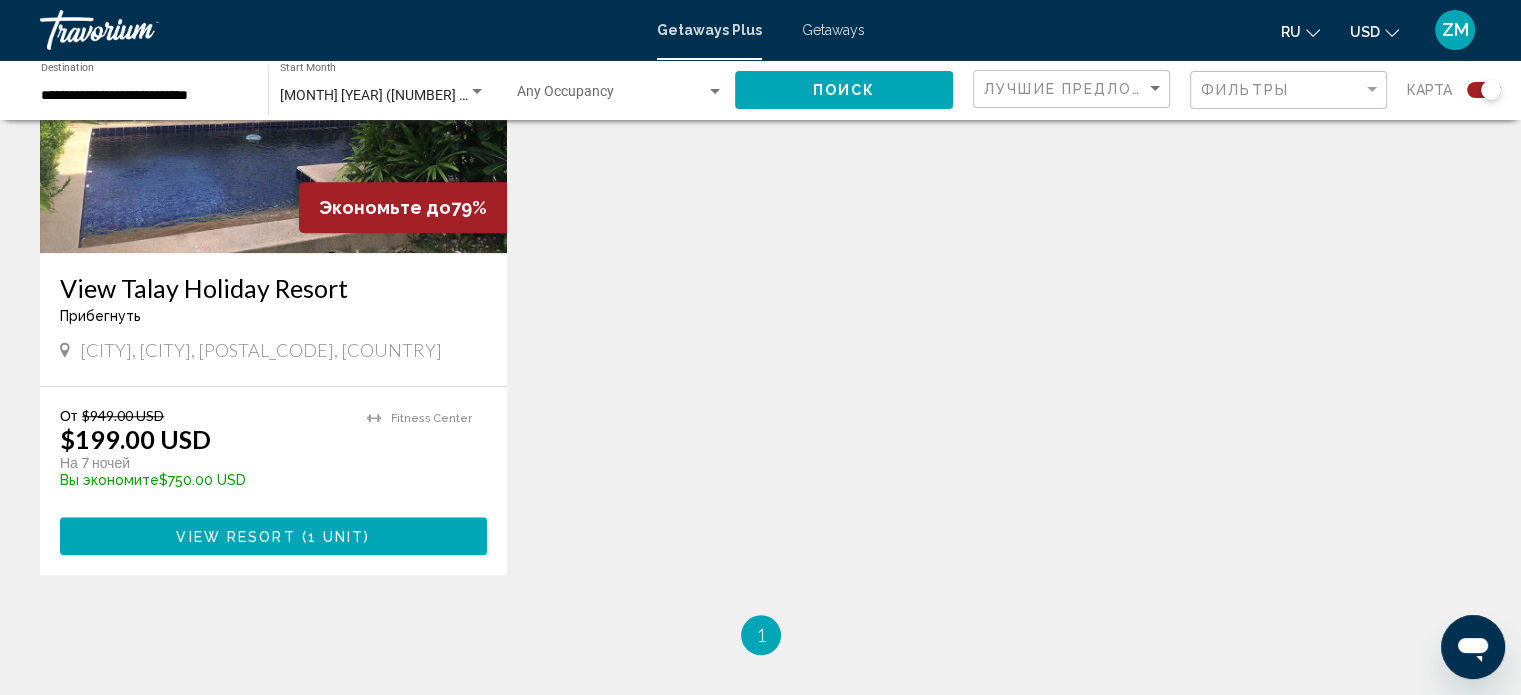 click on "View Resort" at bounding box center [235, 537] 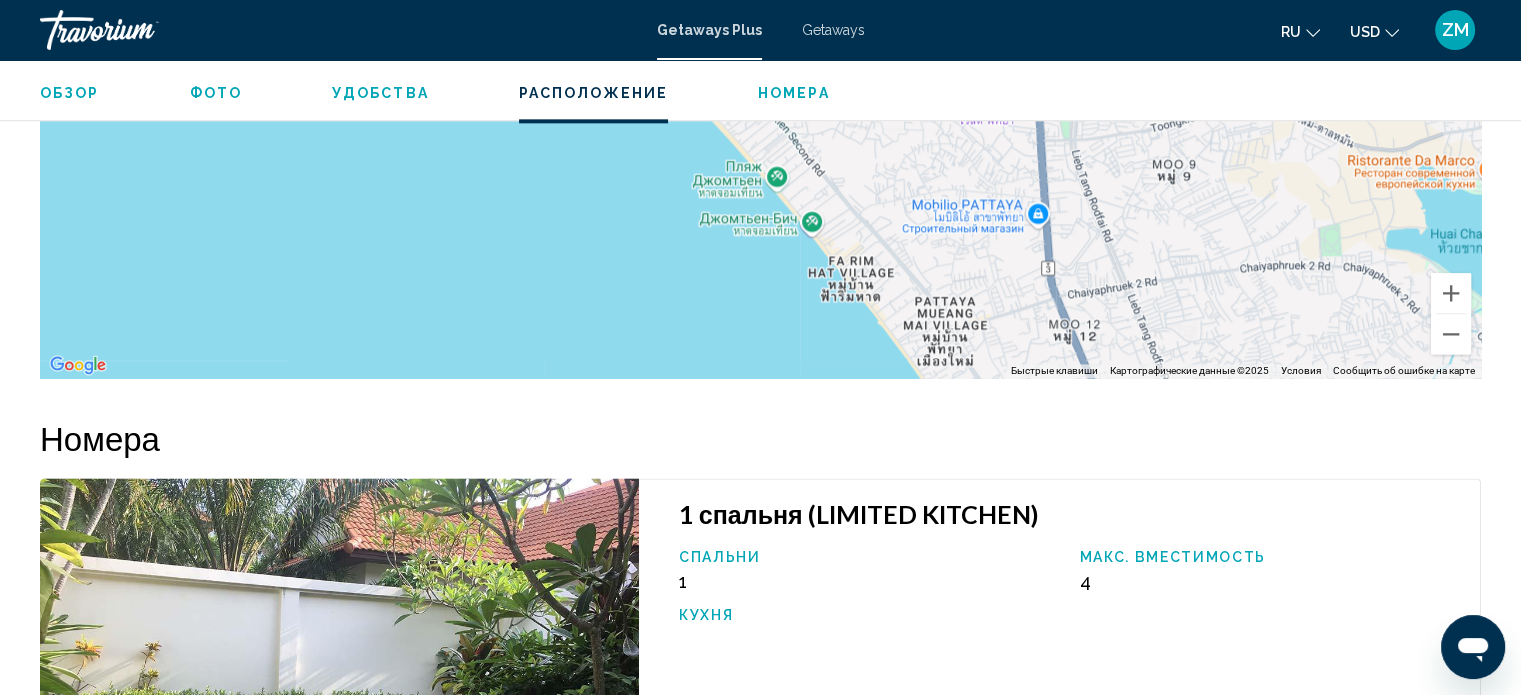 scroll, scrollTop: 2512, scrollLeft: 0, axis: vertical 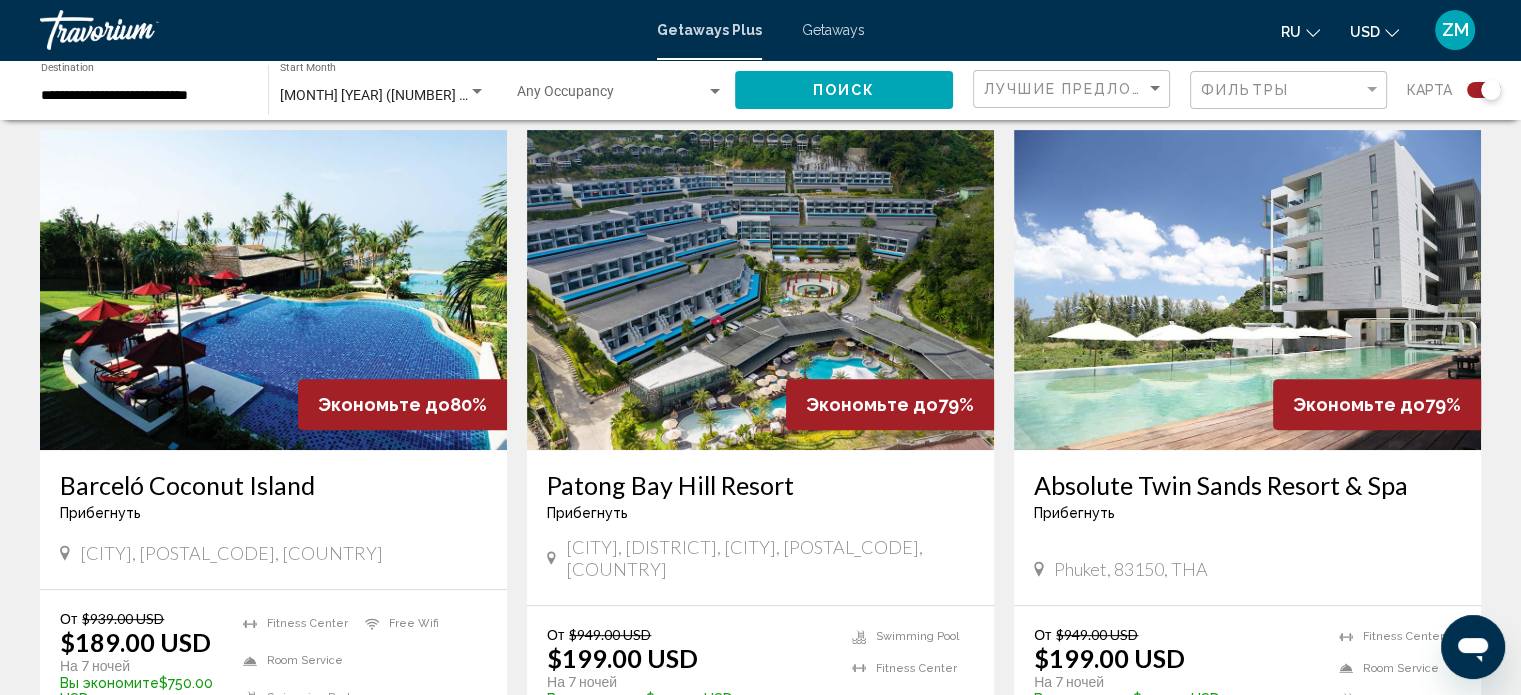 click at bounding box center [760, 290] 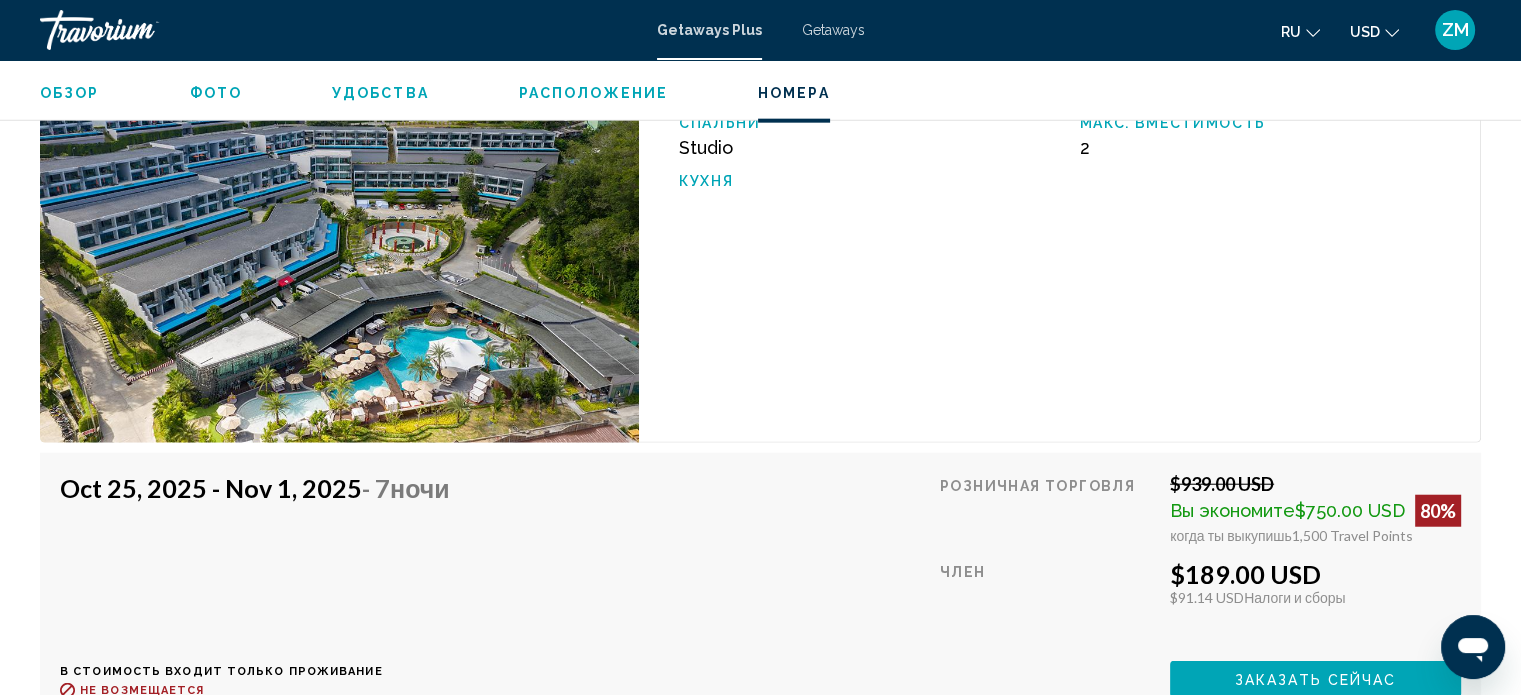 scroll, scrollTop: 4841, scrollLeft: 0, axis: vertical 